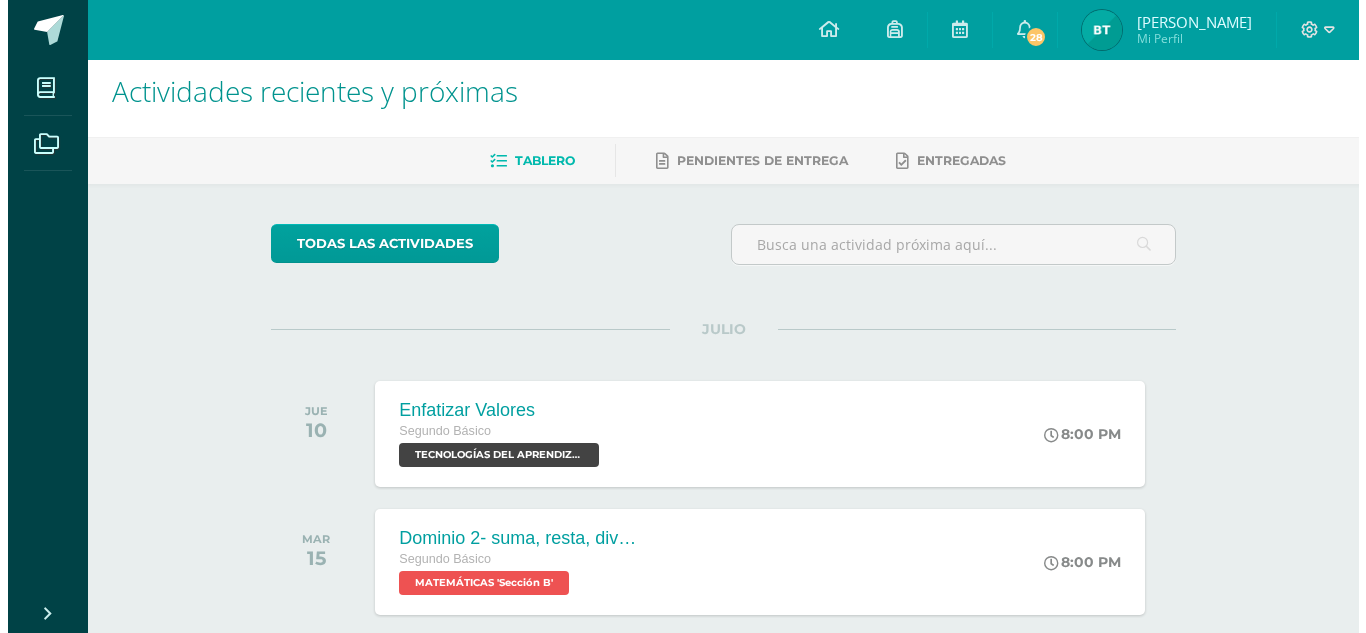 scroll, scrollTop: 15, scrollLeft: 0, axis: vertical 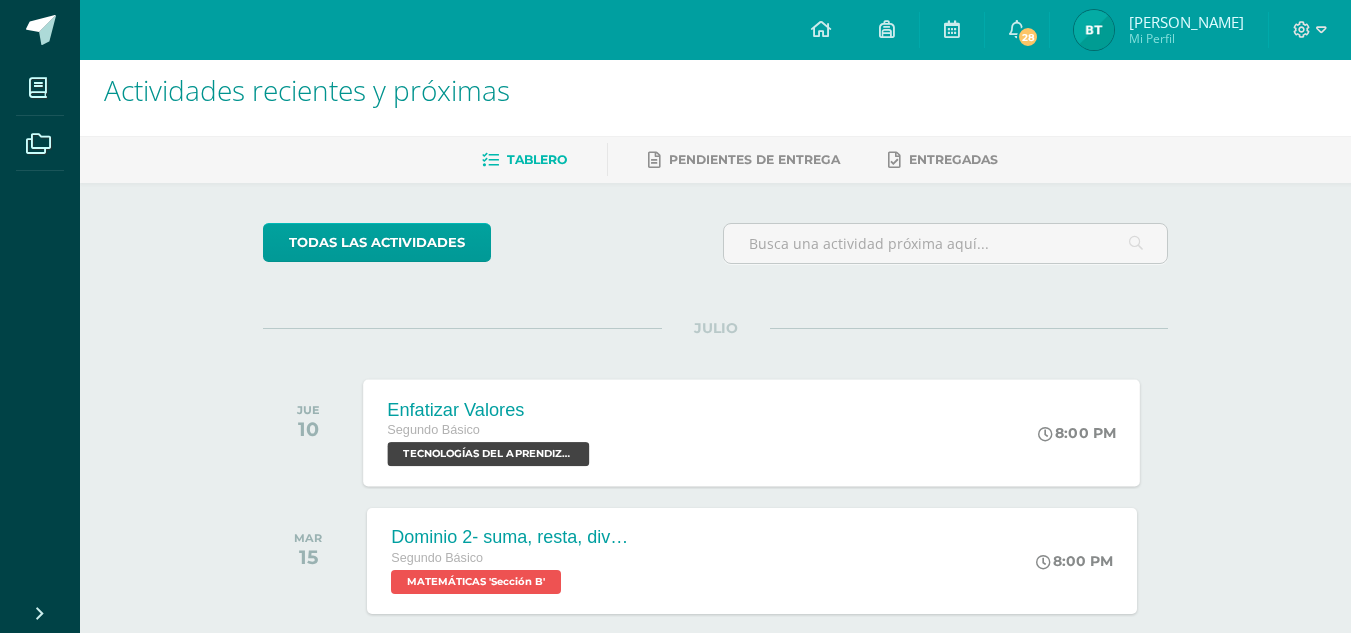click on "TECNOLOGÍAS DEL APRENDIZAJE Y LA COMUNICACIÓN 'Sección B'" at bounding box center [489, 454] 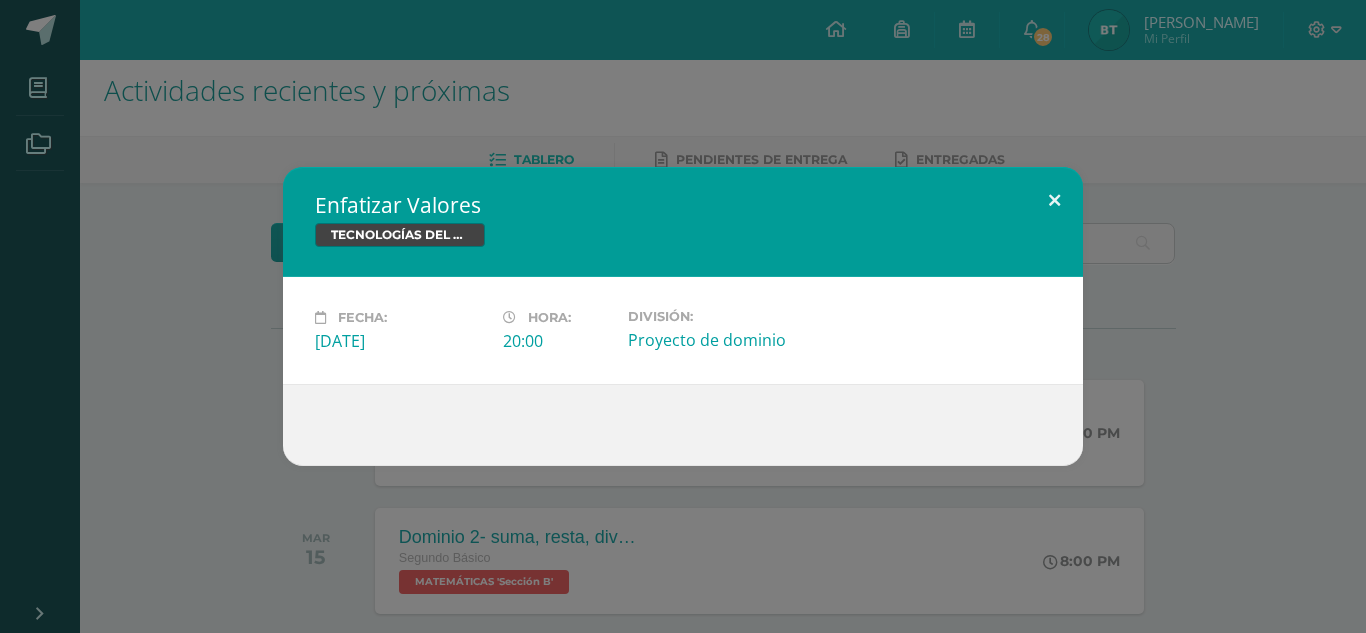 click at bounding box center [1054, 201] 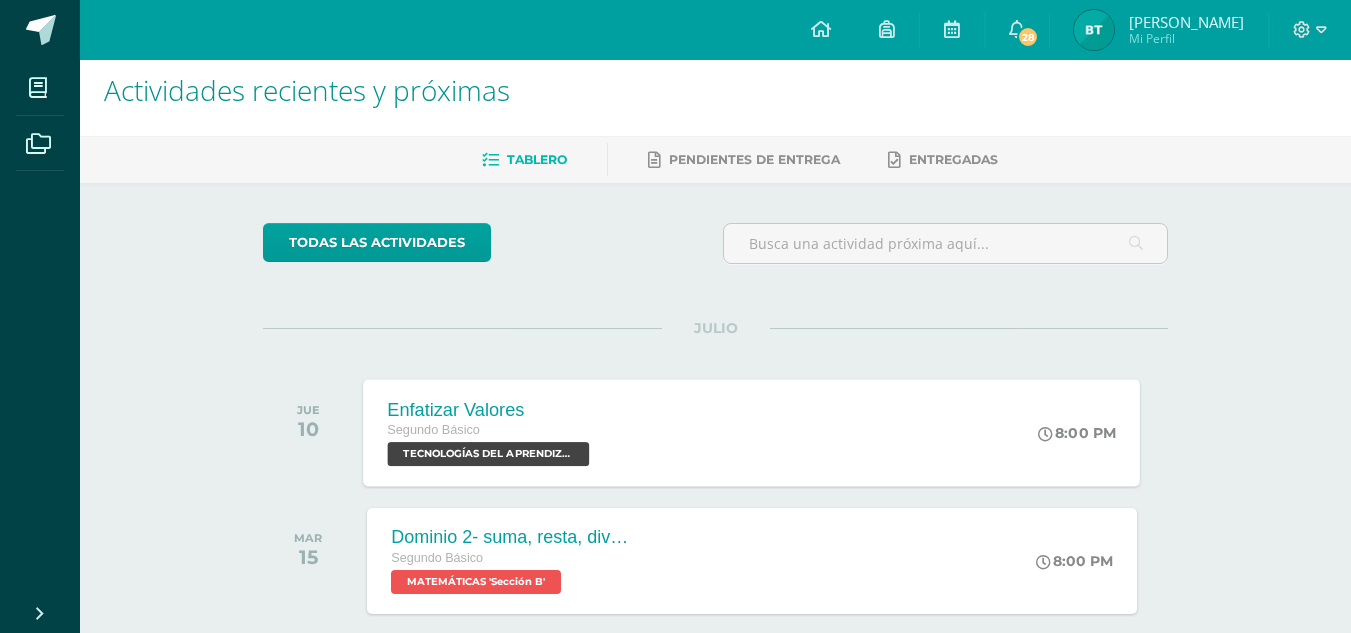 click on "TECNOLOGÍAS DEL APRENDIZAJE Y LA COMUNICACIÓN 'Sección B'" at bounding box center (489, 454) 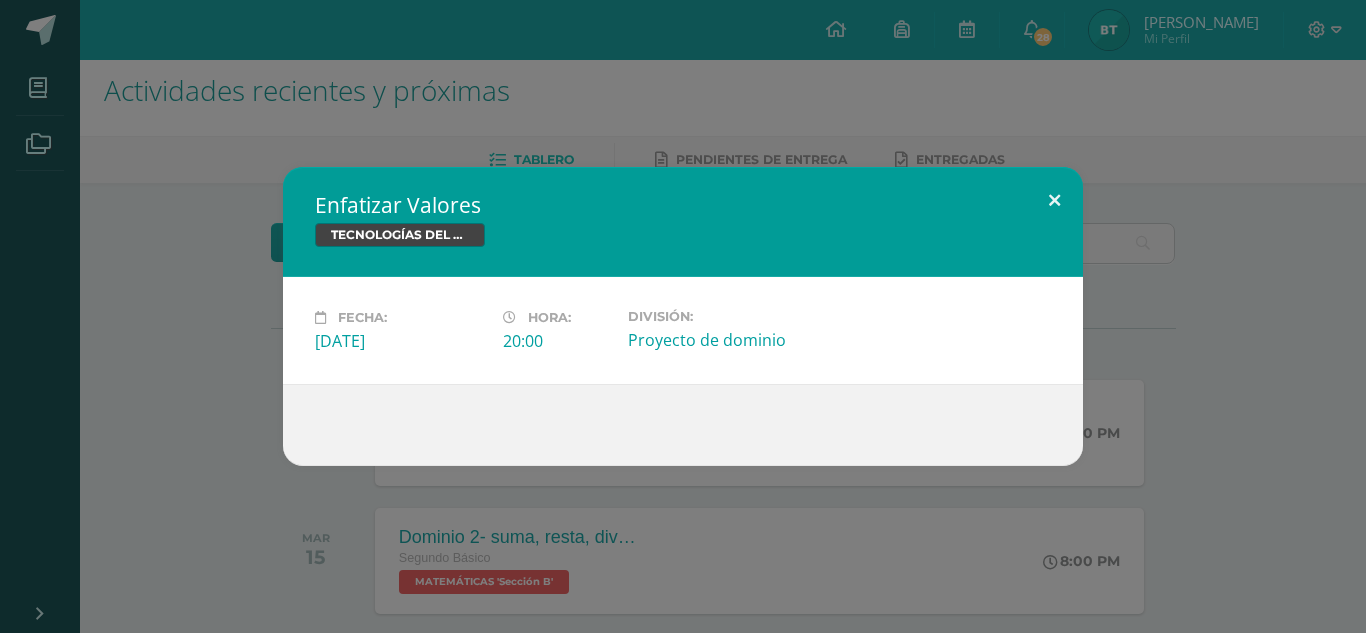 click at bounding box center (1054, 201) 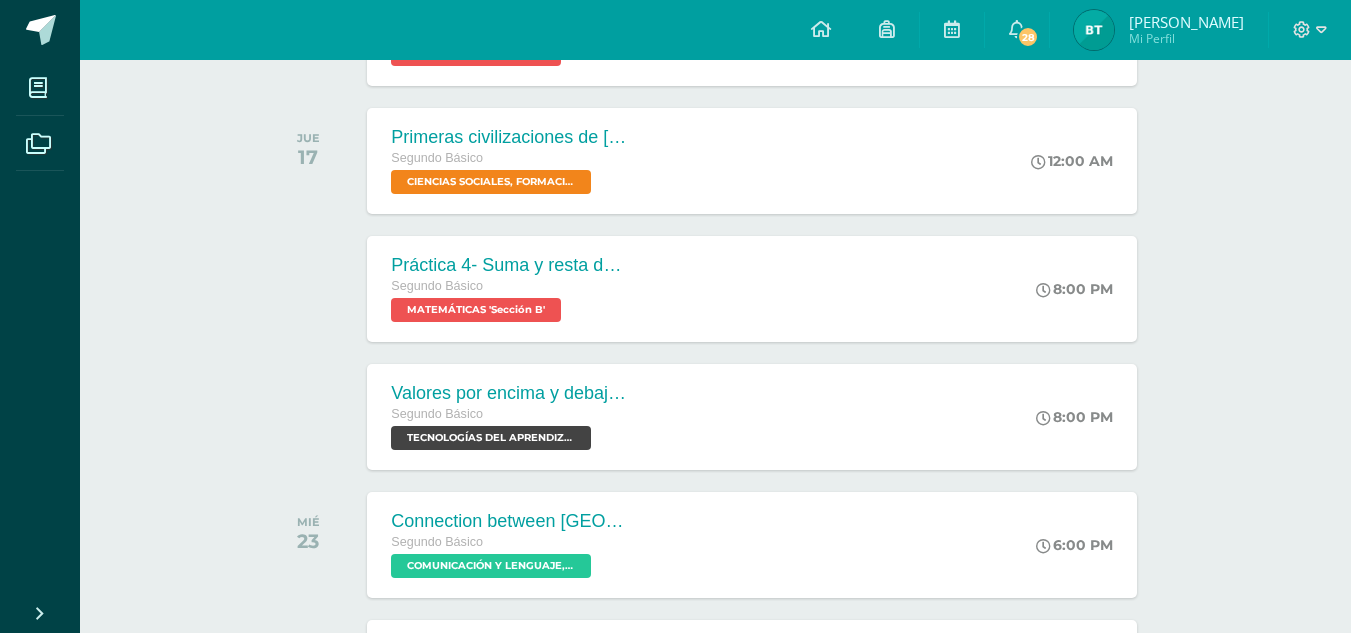 scroll, scrollTop: 544, scrollLeft: 0, axis: vertical 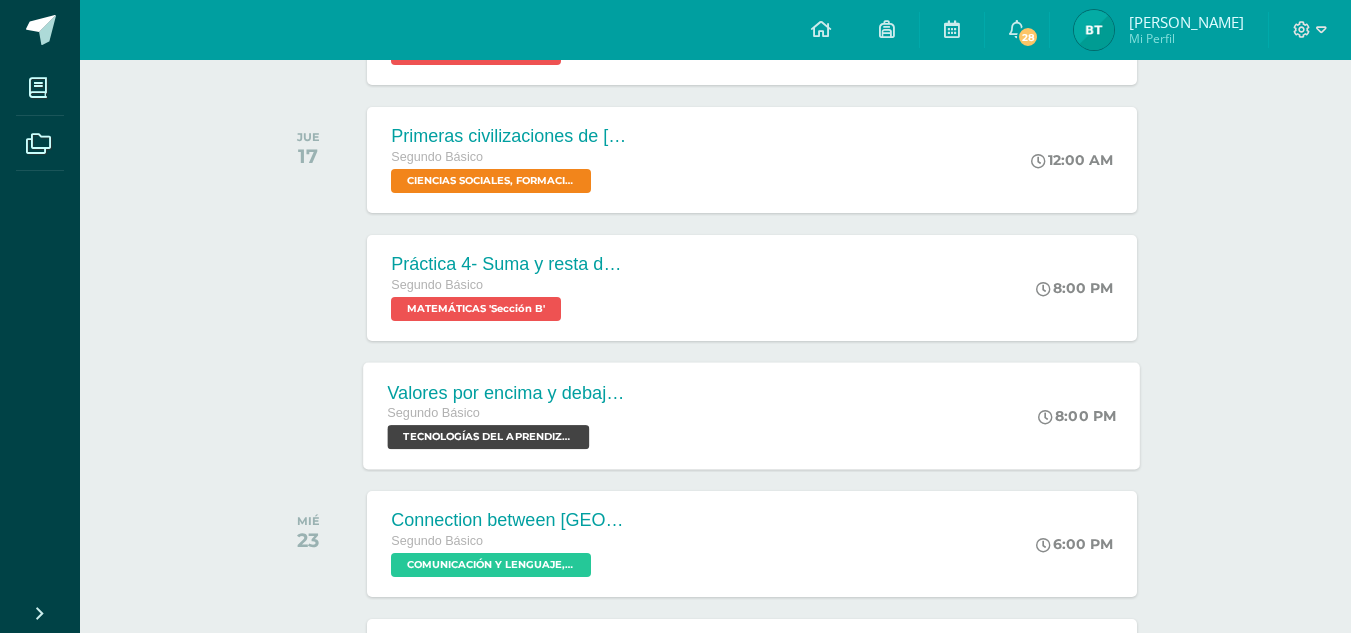 click on "TECNOLOGÍAS DEL APRENDIZAJE Y LA COMUNICACIÓN 'Sección B'" at bounding box center [489, 437] 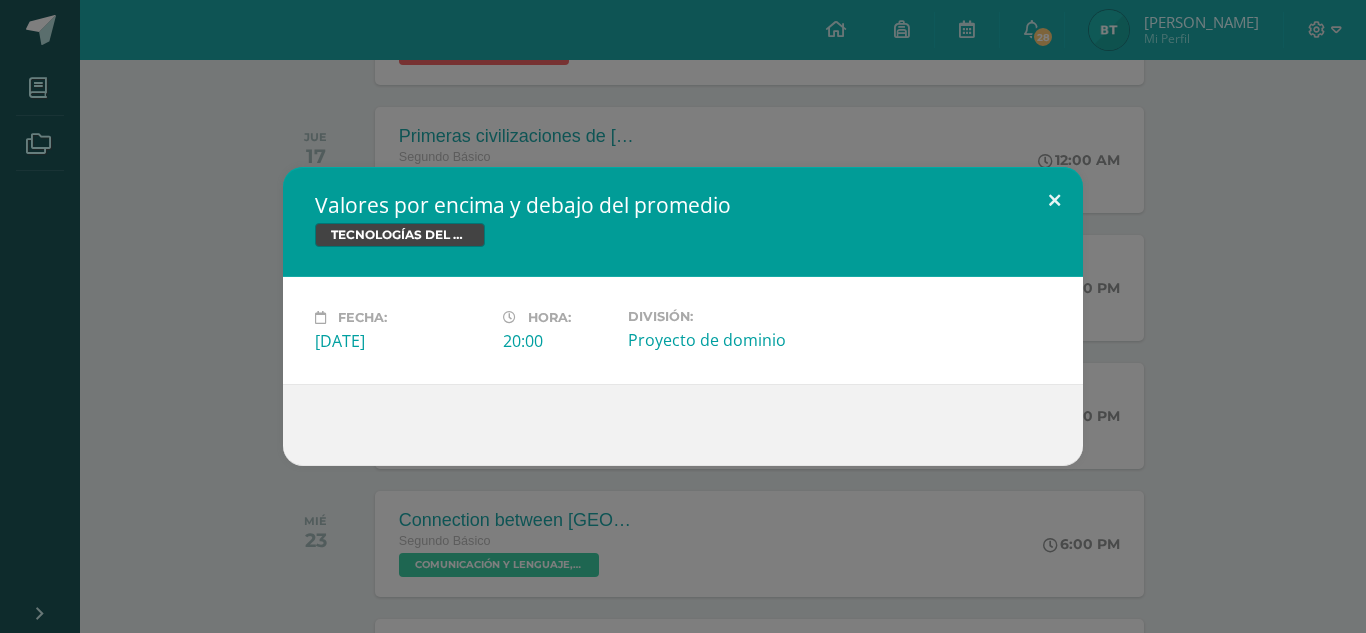 click at bounding box center (1054, 201) 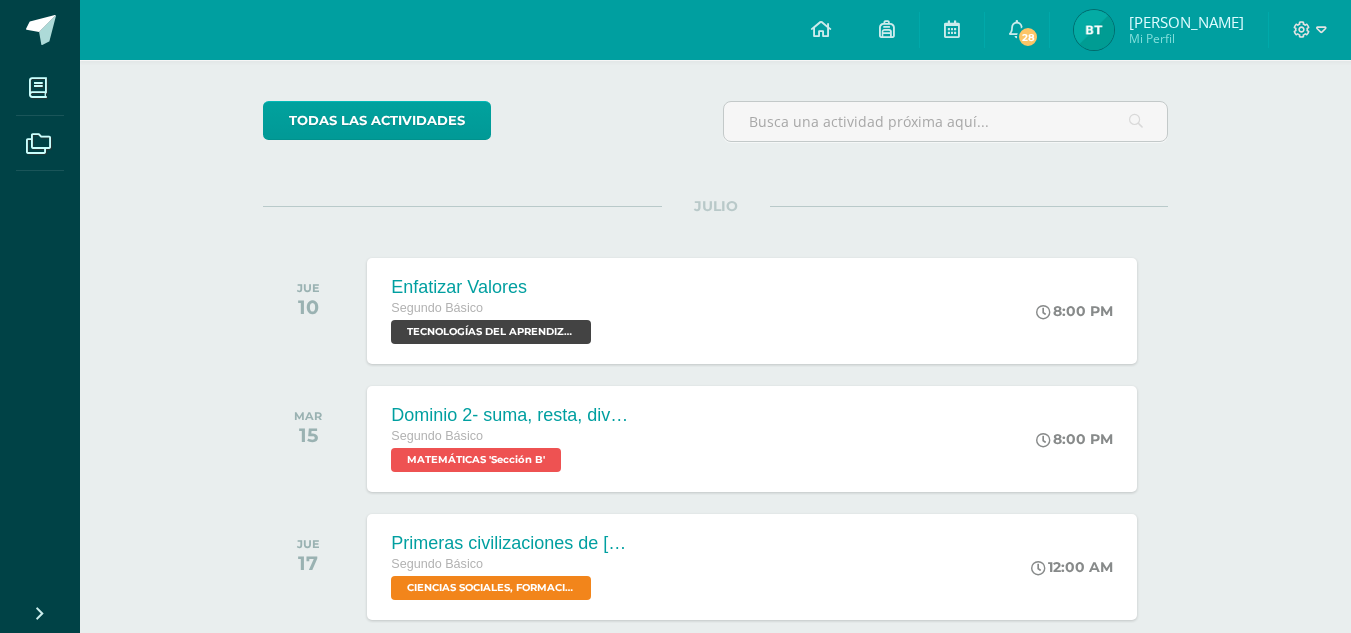 scroll, scrollTop: 0, scrollLeft: 0, axis: both 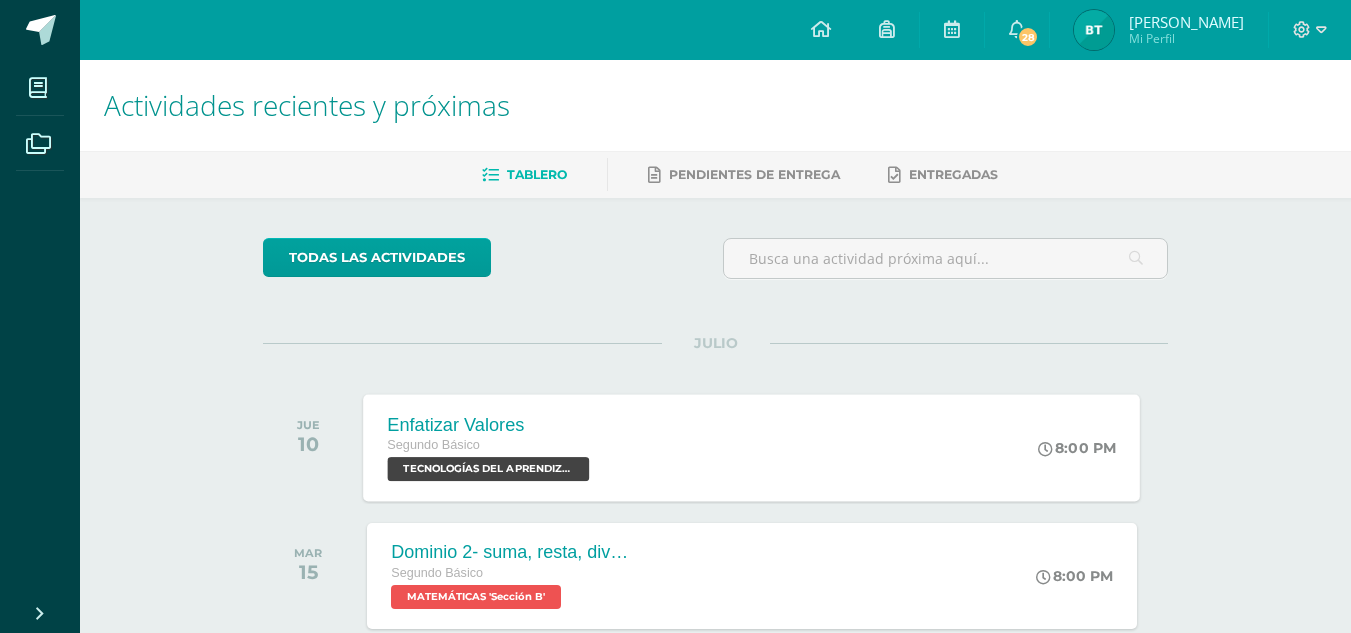 click on "TECNOLOGÍAS DEL APRENDIZAJE Y LA COMUNICACIÓN 'Sección B'" at bounding box center (489, 469) 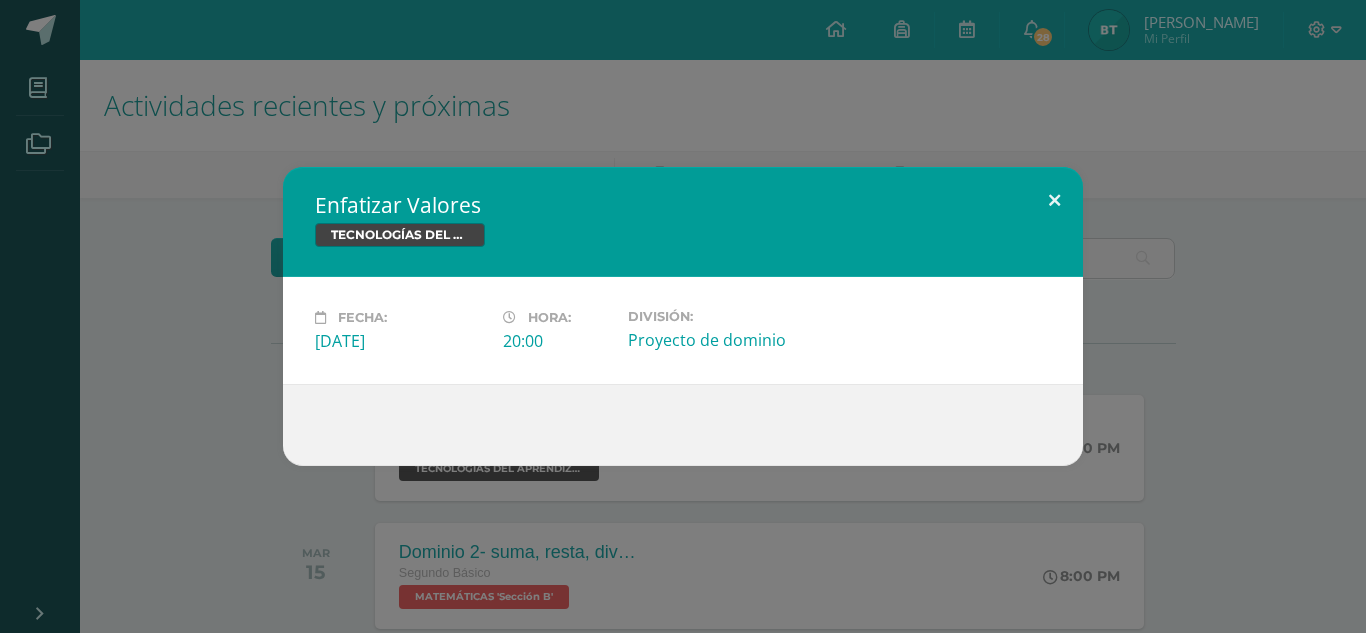 click at bounding box center (1054, 201) 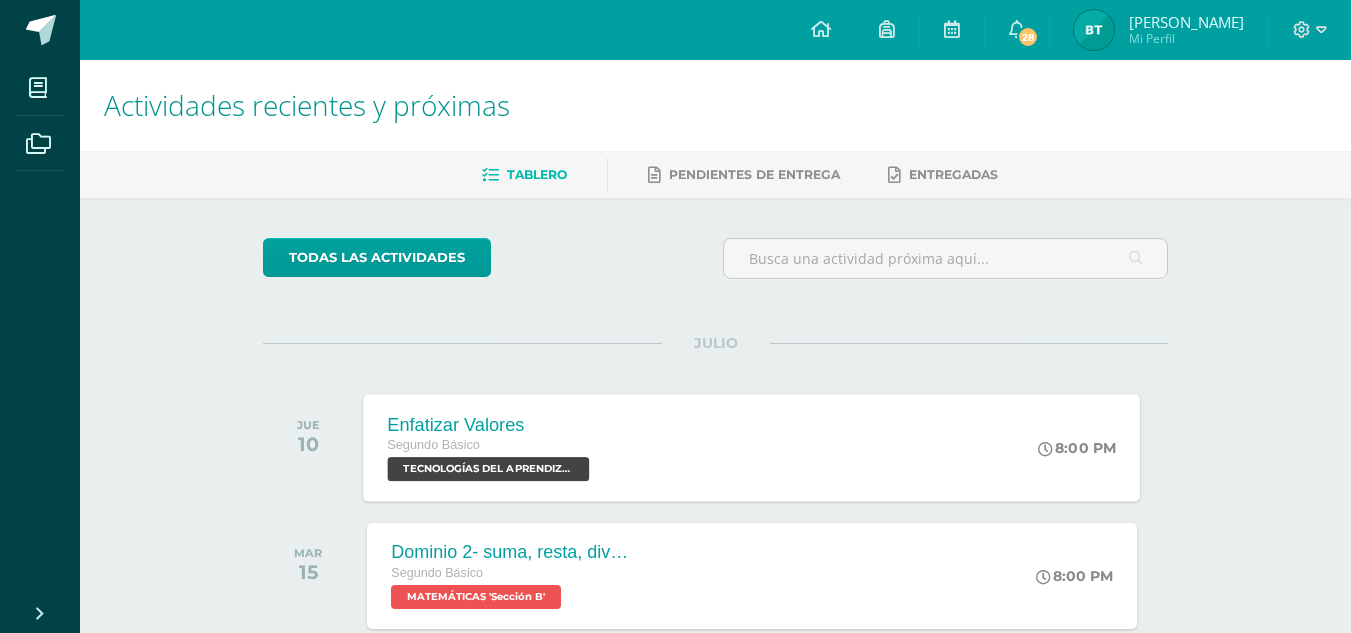 click on "TECNOLOGÍAS DEL APRENDIZAJE Y LA COMUNICACIÓN 'Sección B'" at bounding box center [489, 469] 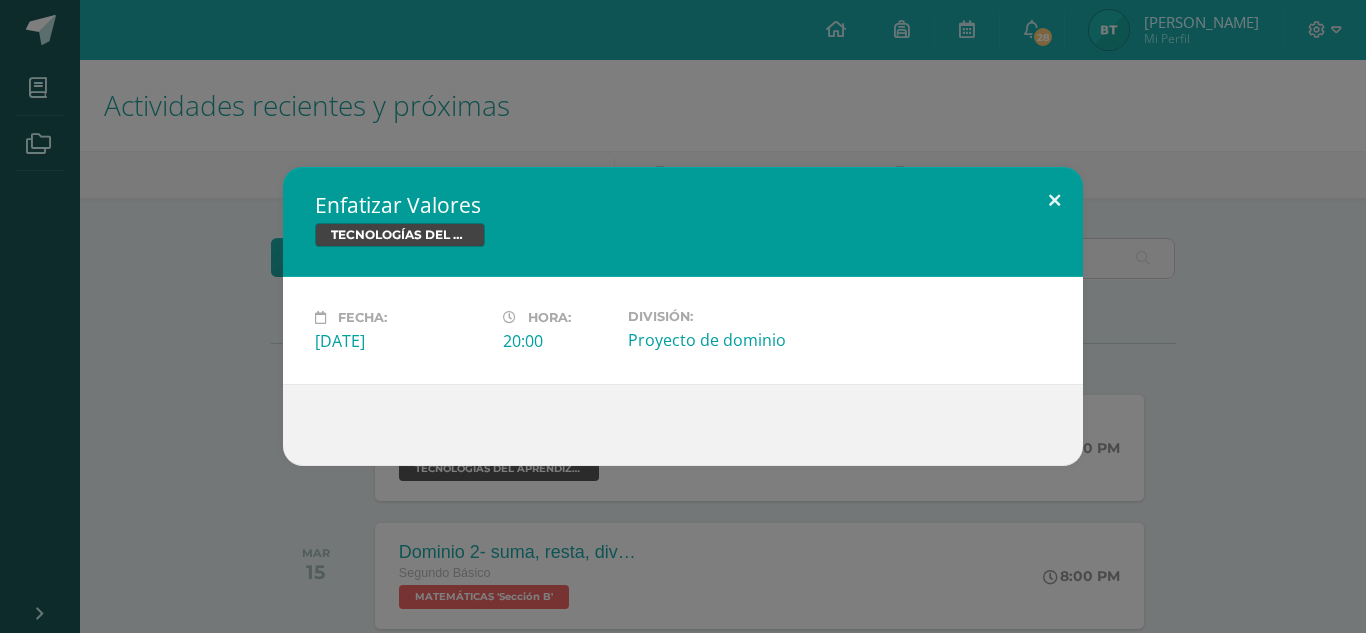 click at bounding box center [1054, 201] 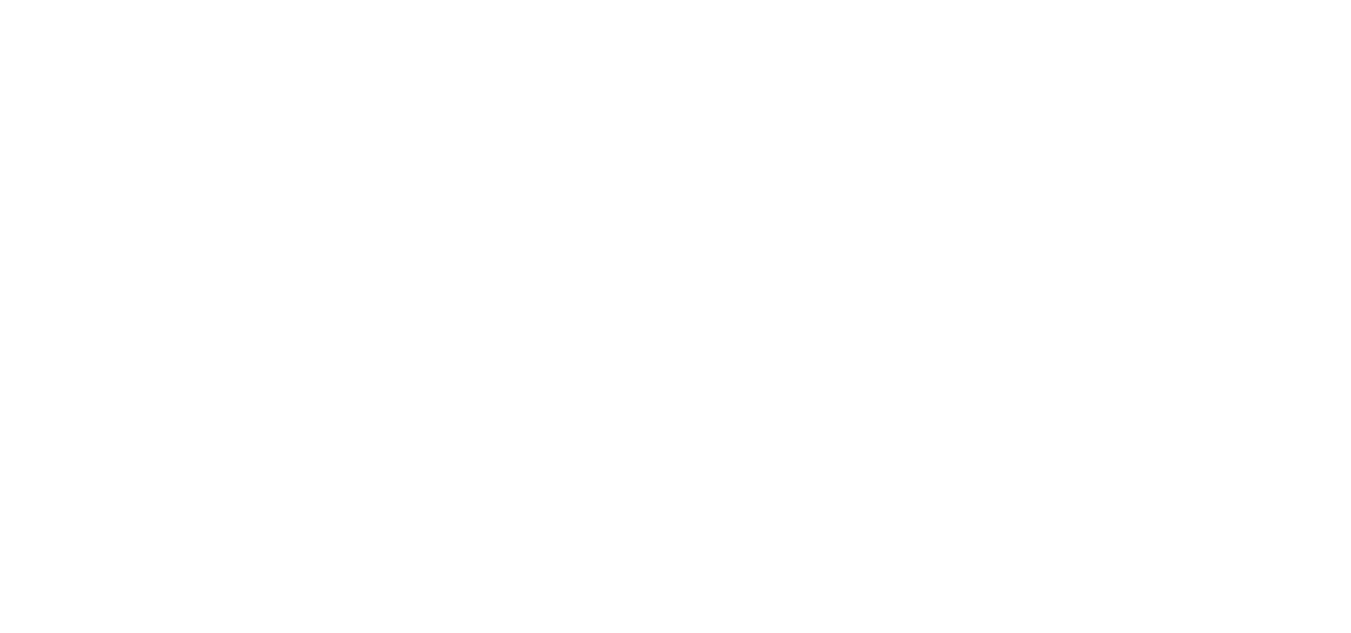 scroll, scrollTop: 0, scrollLeft: 0, axis: both 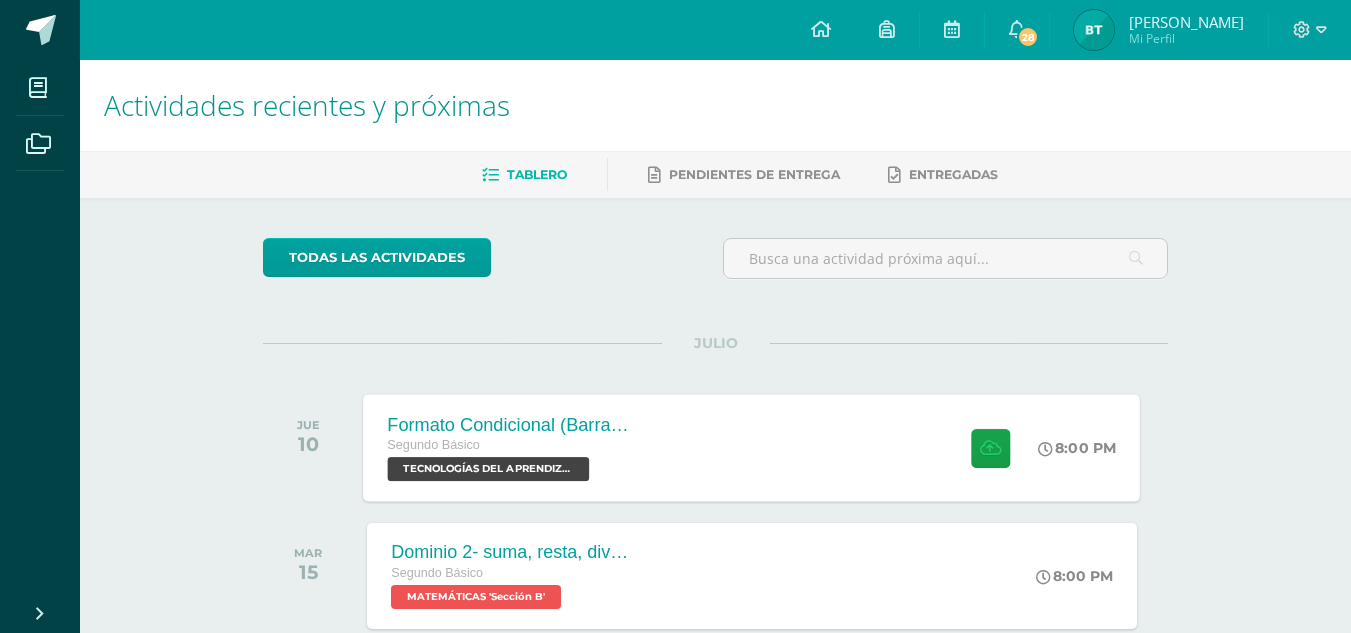click on "Segundo Básico" at bounding box center [509, 446] 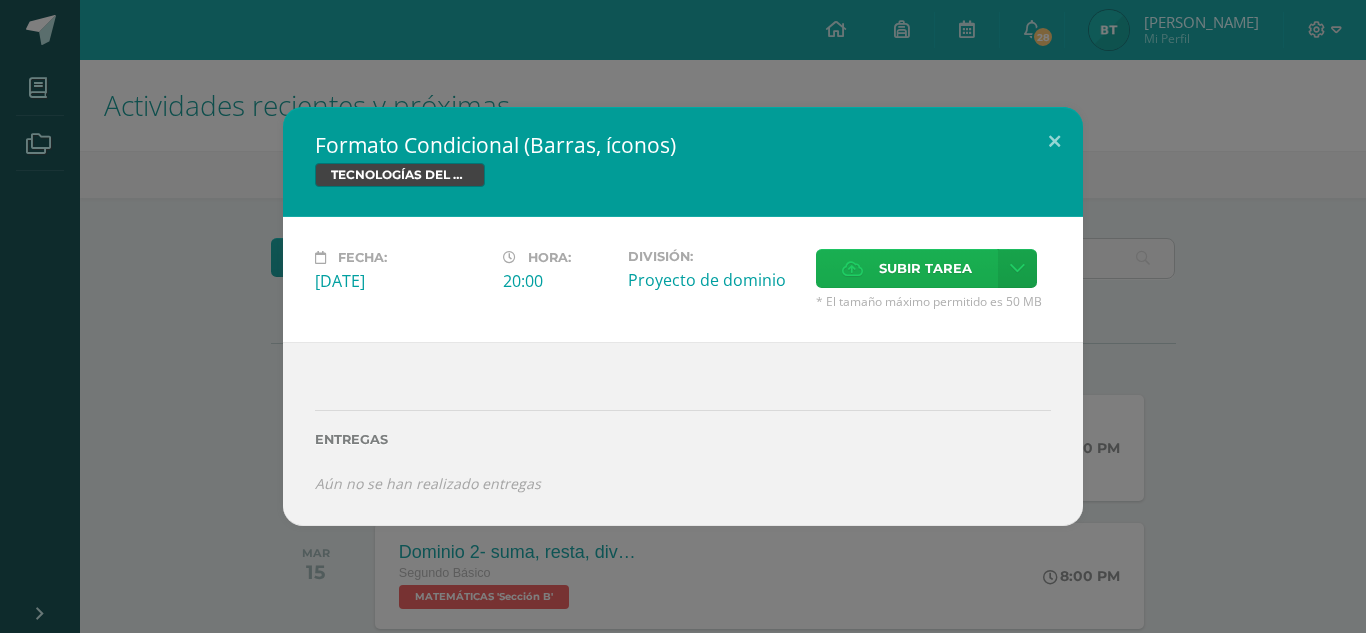 click on "Subir tarea" at bounding box center [925, 268] 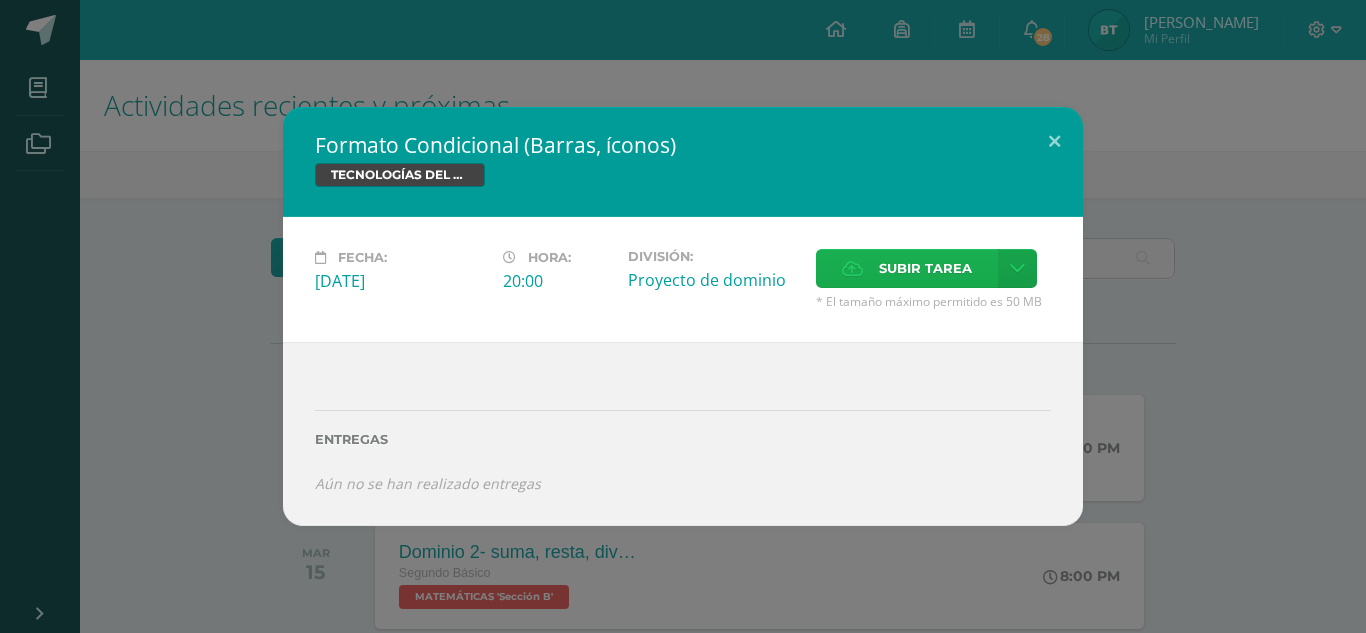 click on "Subir tarea" at bounding box center [925, 268] 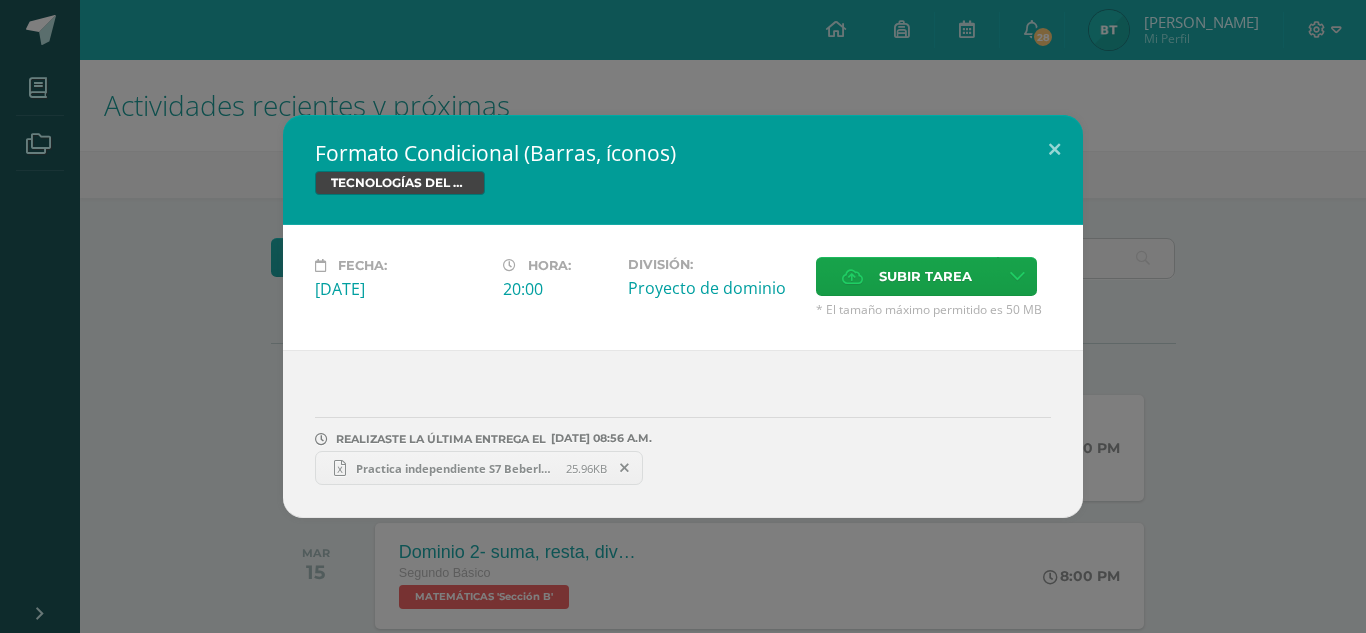 click on "Practica independiente S7 Beberly Toc.xlsx
25.96KB" at bounding box center (479, 468) 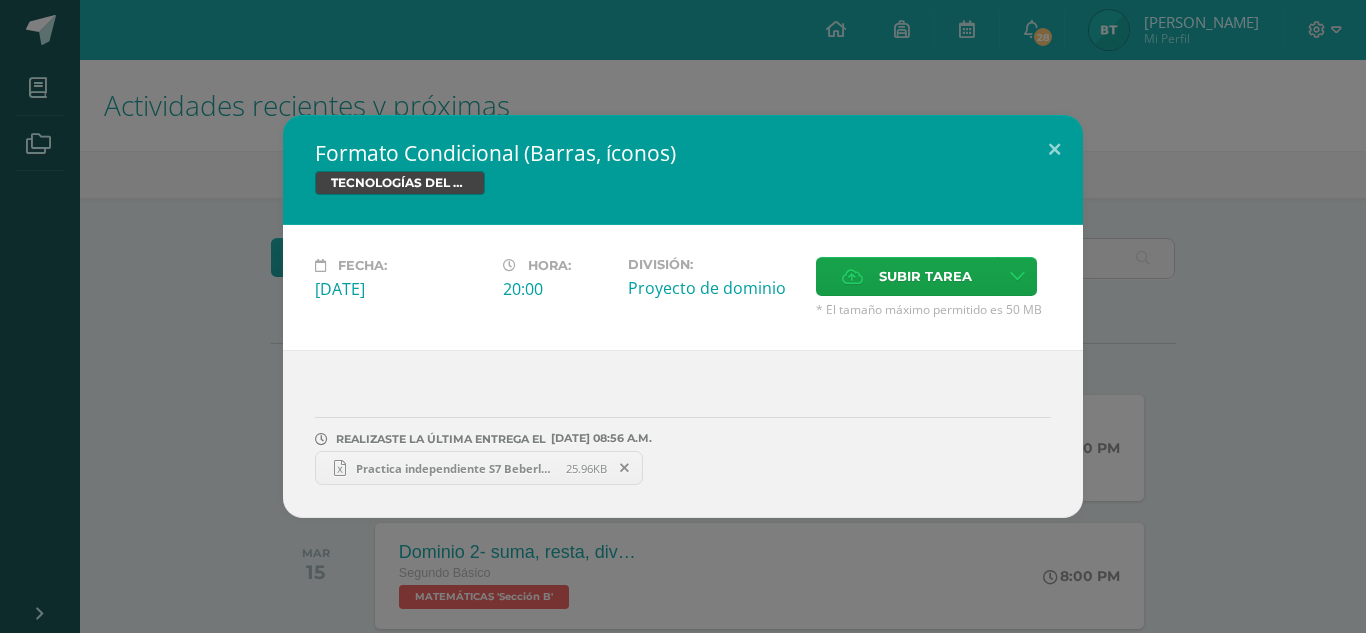 click on "Practica independiente S7 Beberly Toc.xlsx" at bounding box center [456, 468] 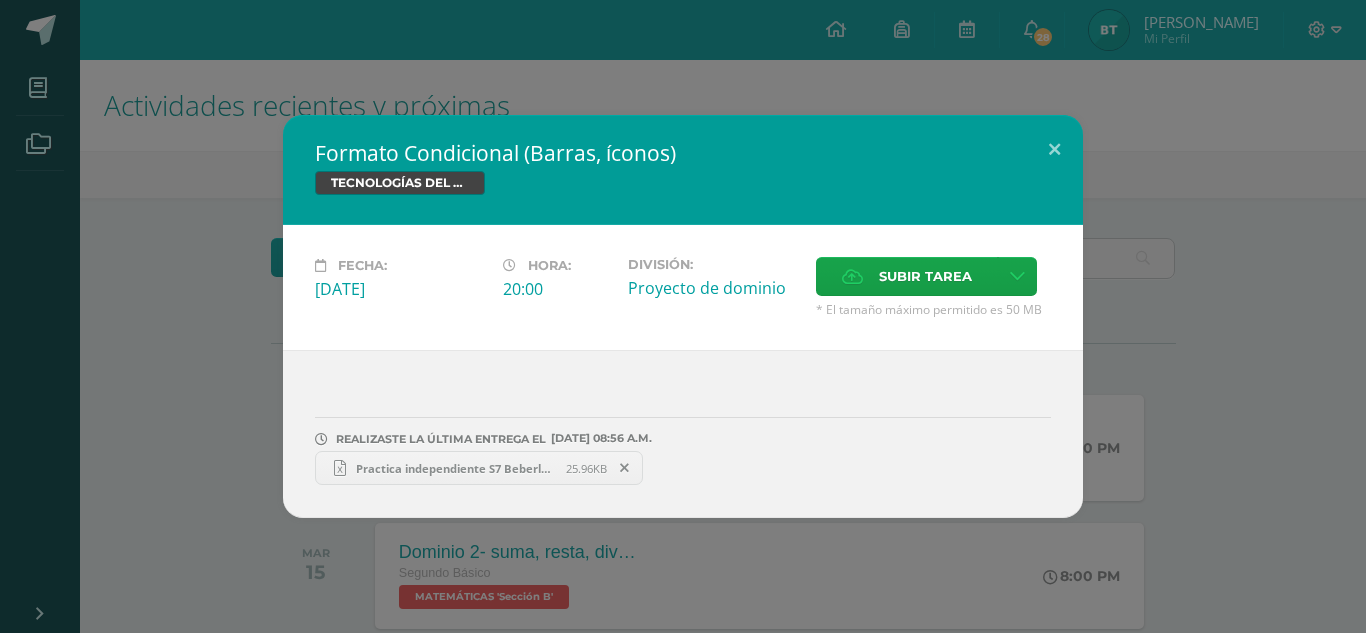 click on "Practica independiente S7 Beberly Toc.xlsx" at bounding box center [456, 468] 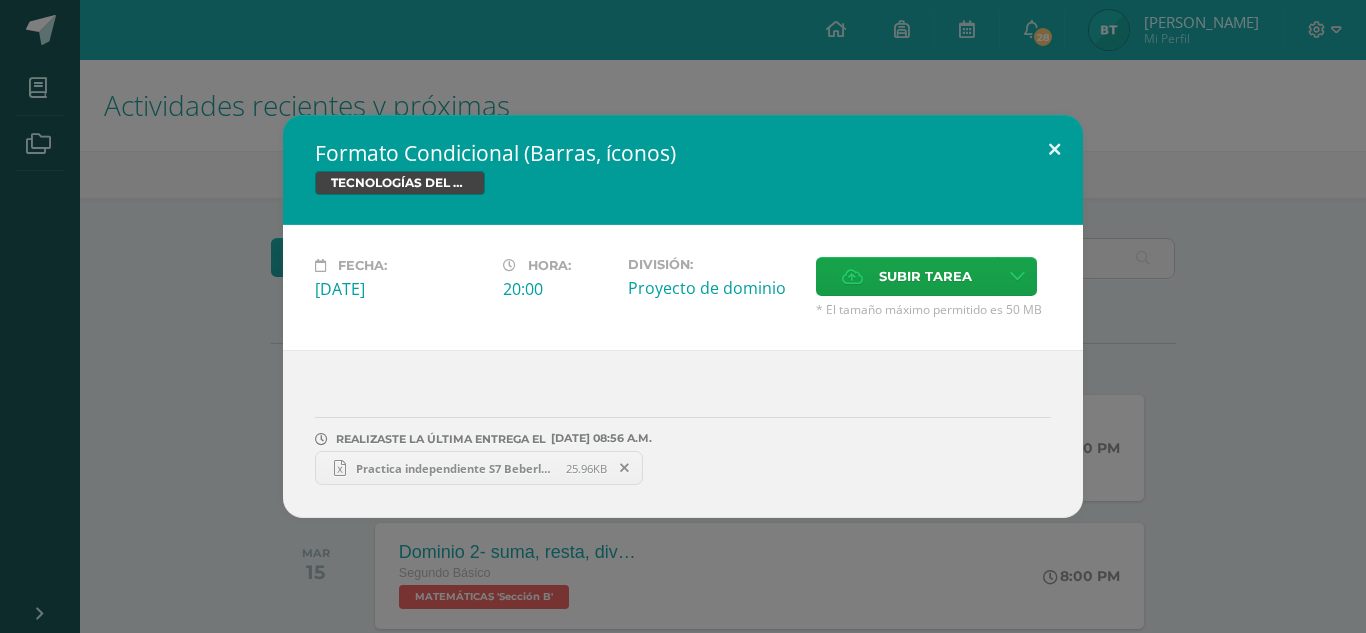 click at bounding box center [1054, 149] 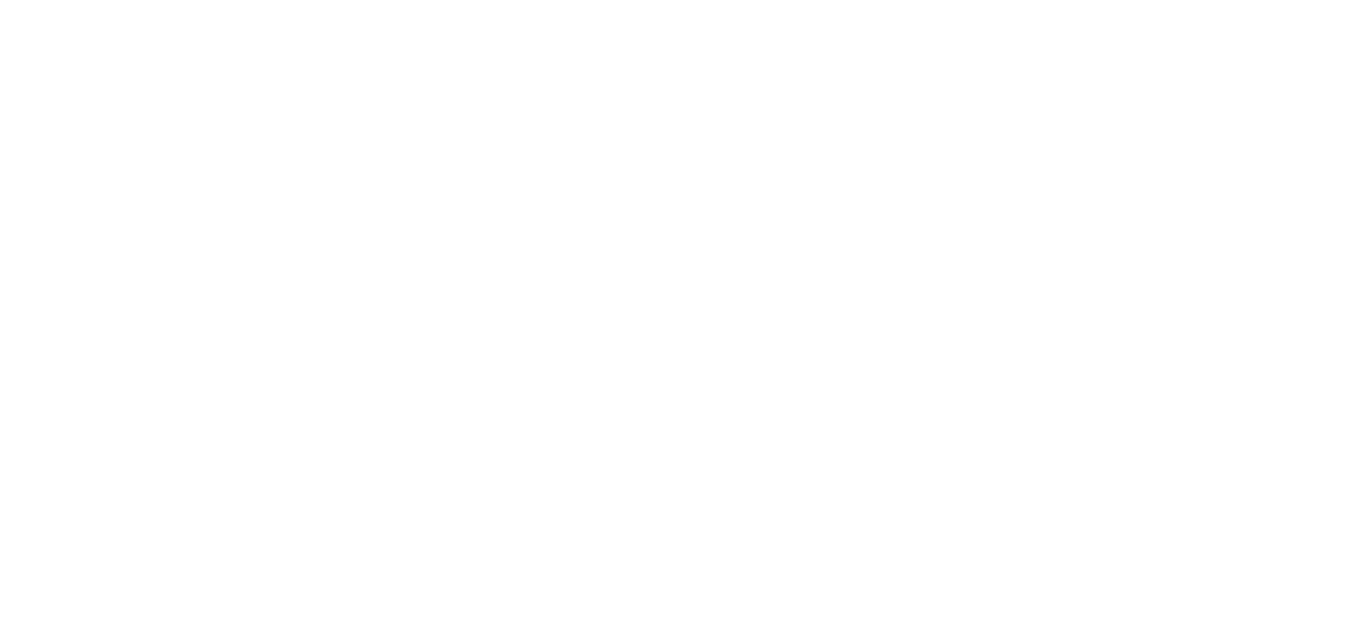 scroll, scrollTop: 0, scrollLeft: 0, axis: both 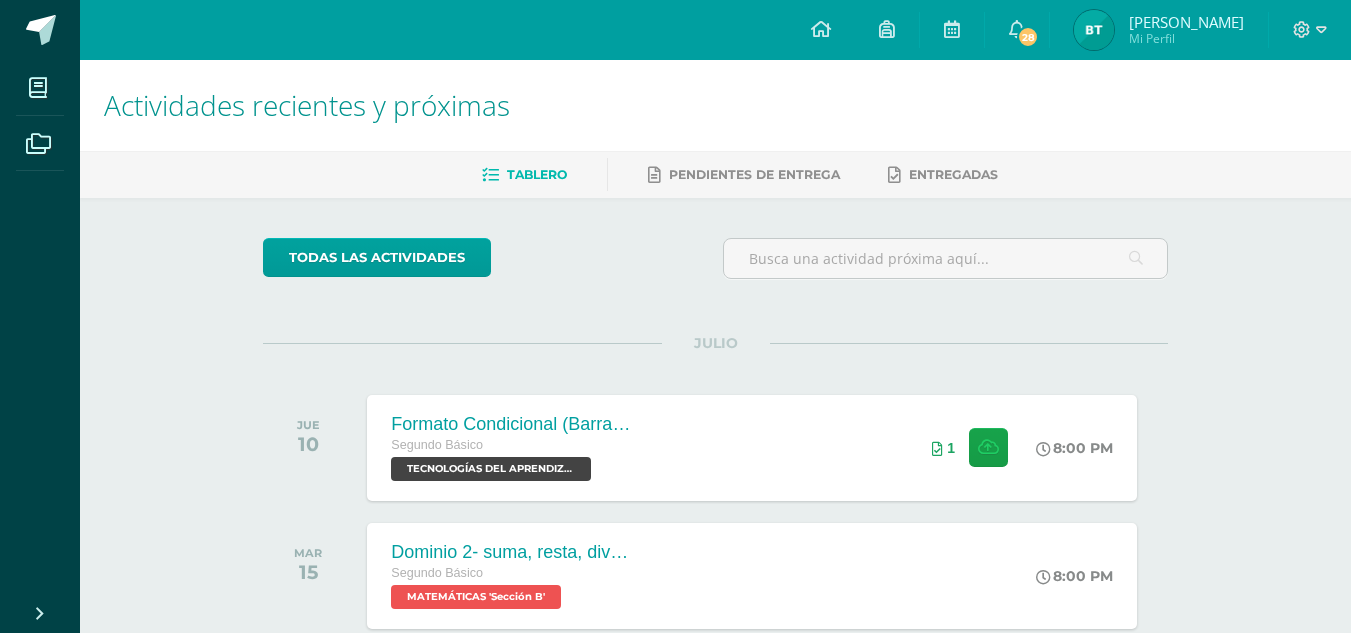 click at bounding box center [1094, 30] 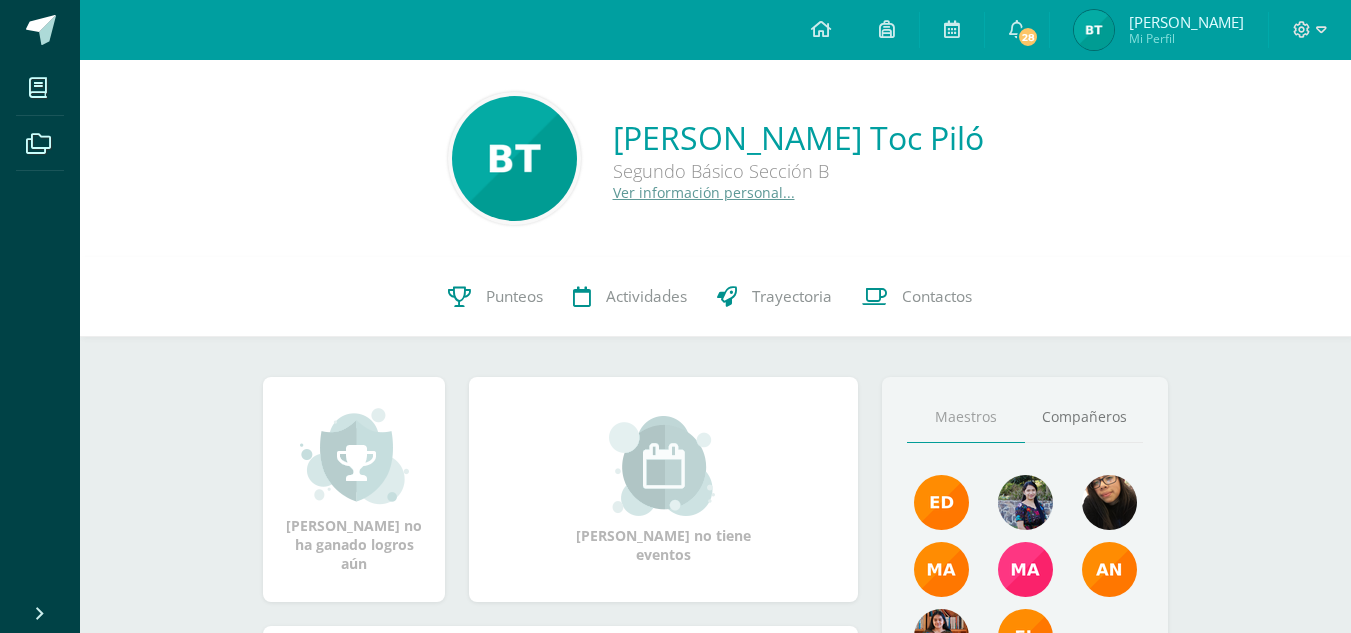 scroll, scrollTop: 0, scrollLeft: 0, axis: both 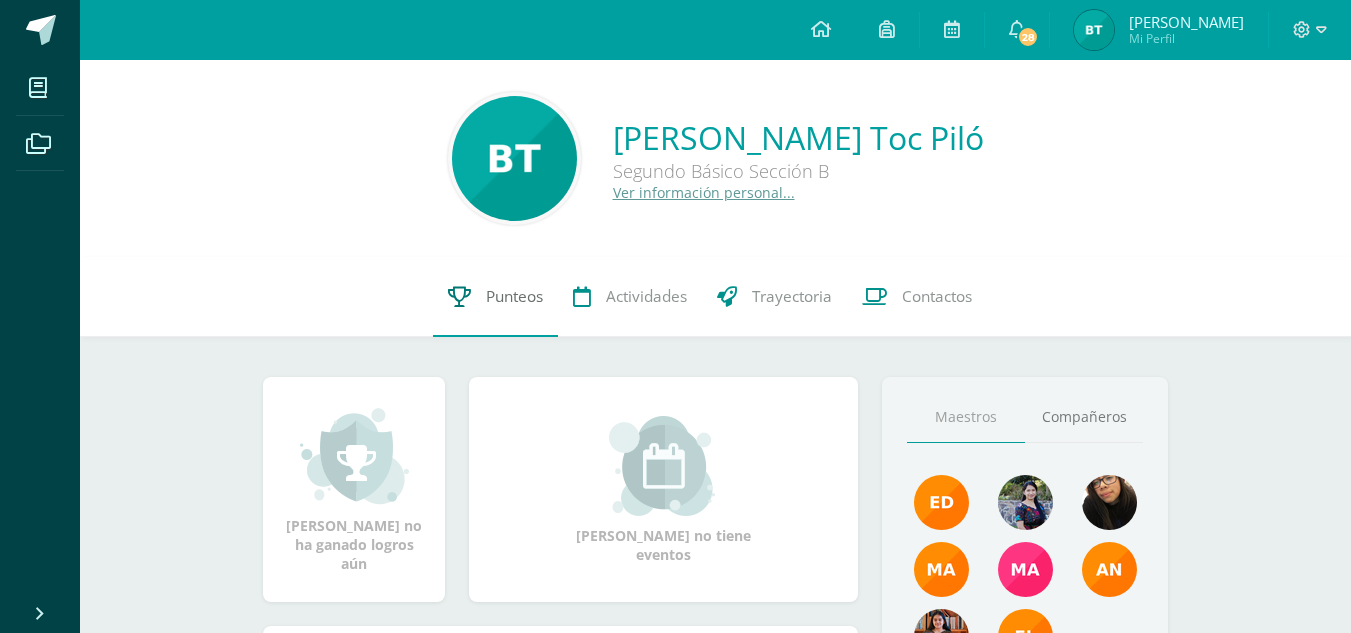 click on "Punteos" at bounding box center (495, 297) 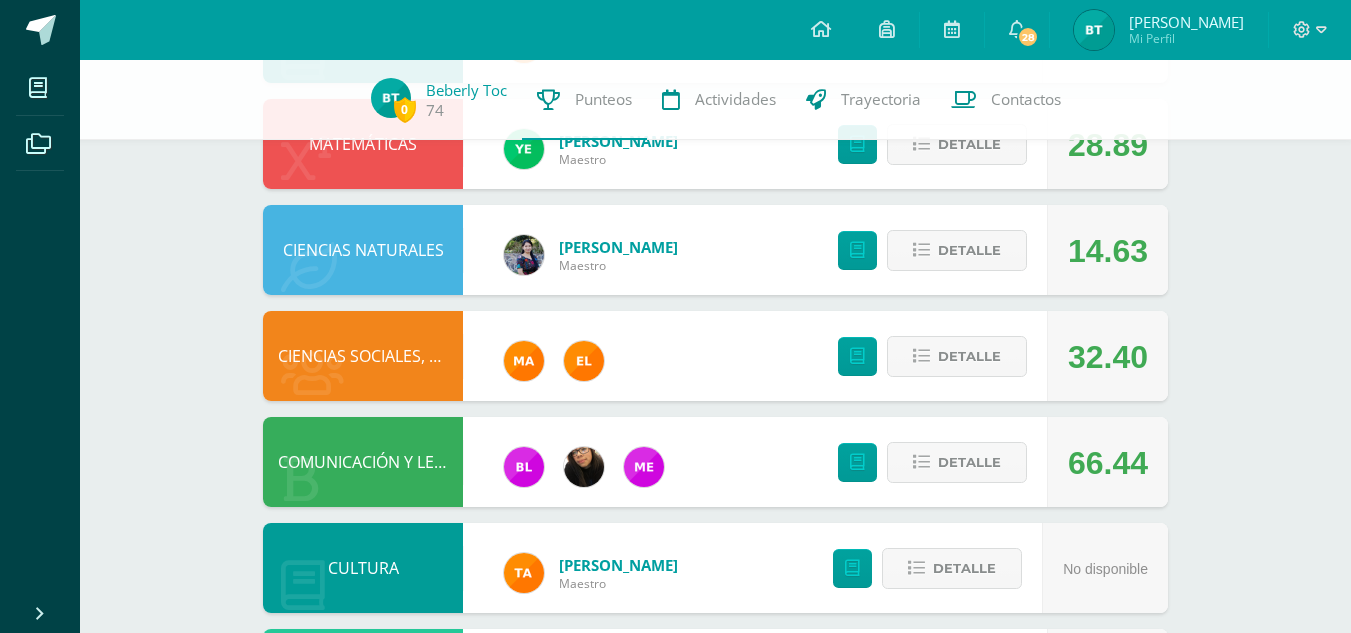 scroll, scrollTop: 1084, scrollLeft: 0, axis: vertical 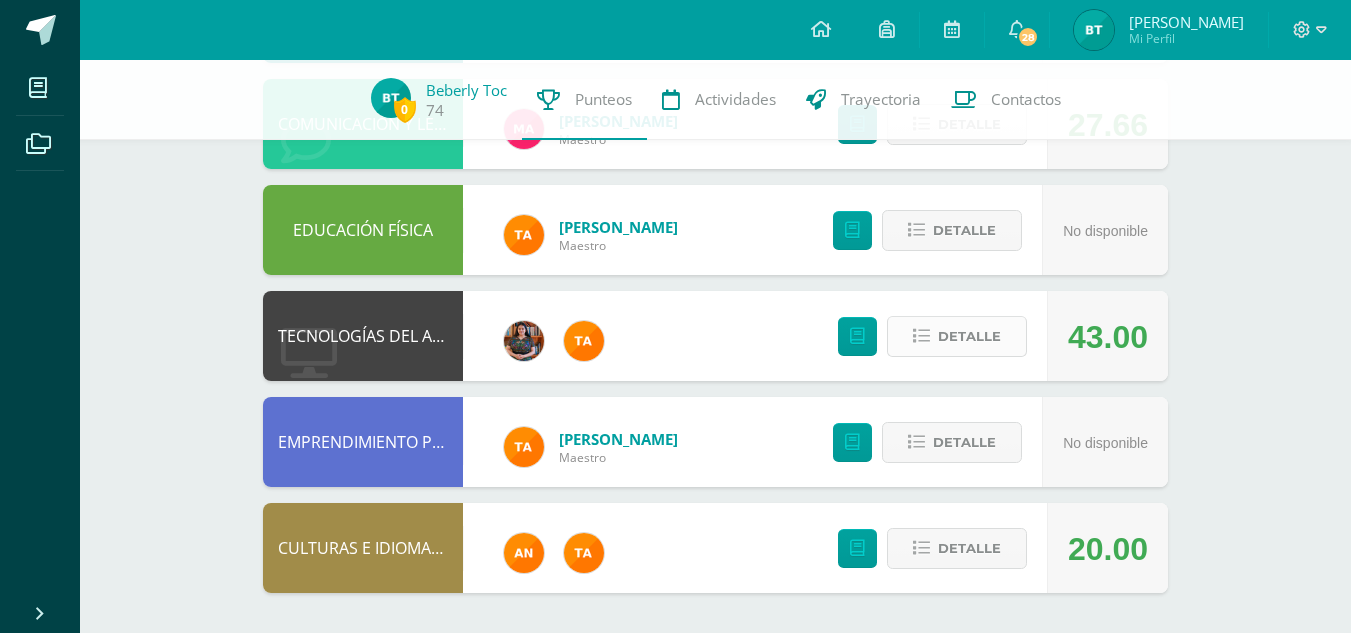 click on "Detalle" at bounding box center [957, 336] 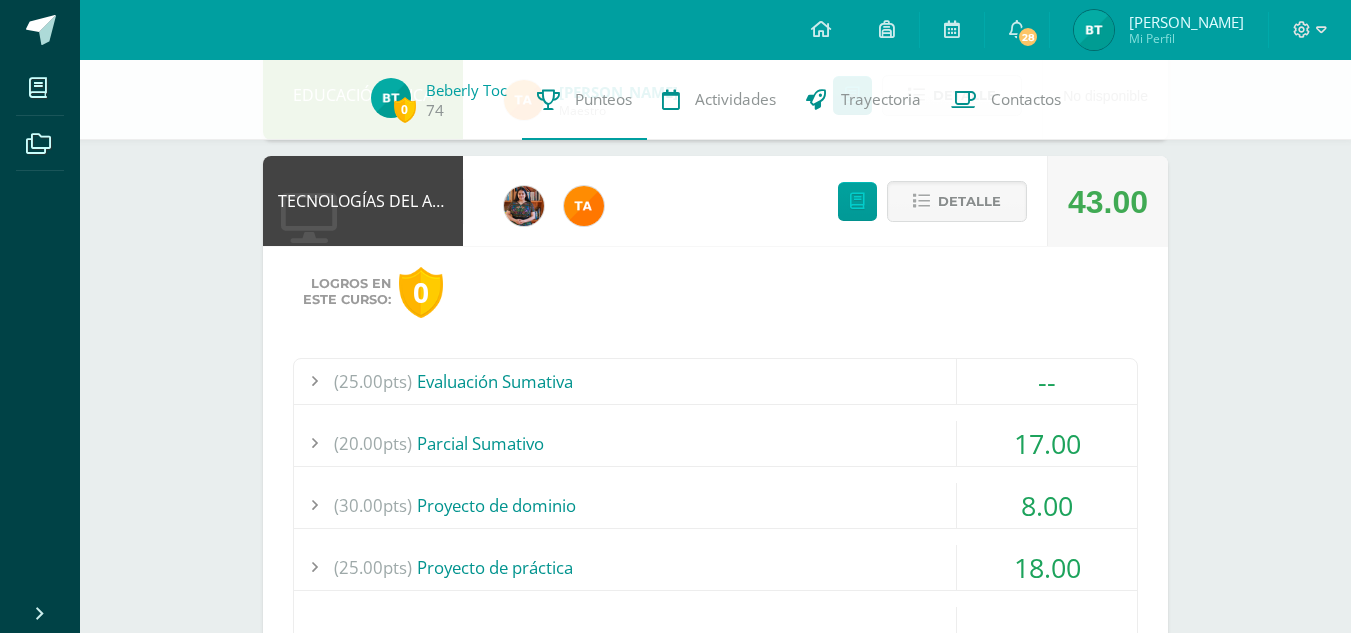 scroll, scrollTop: 1218, scrollLeft: 0, axis: vertical 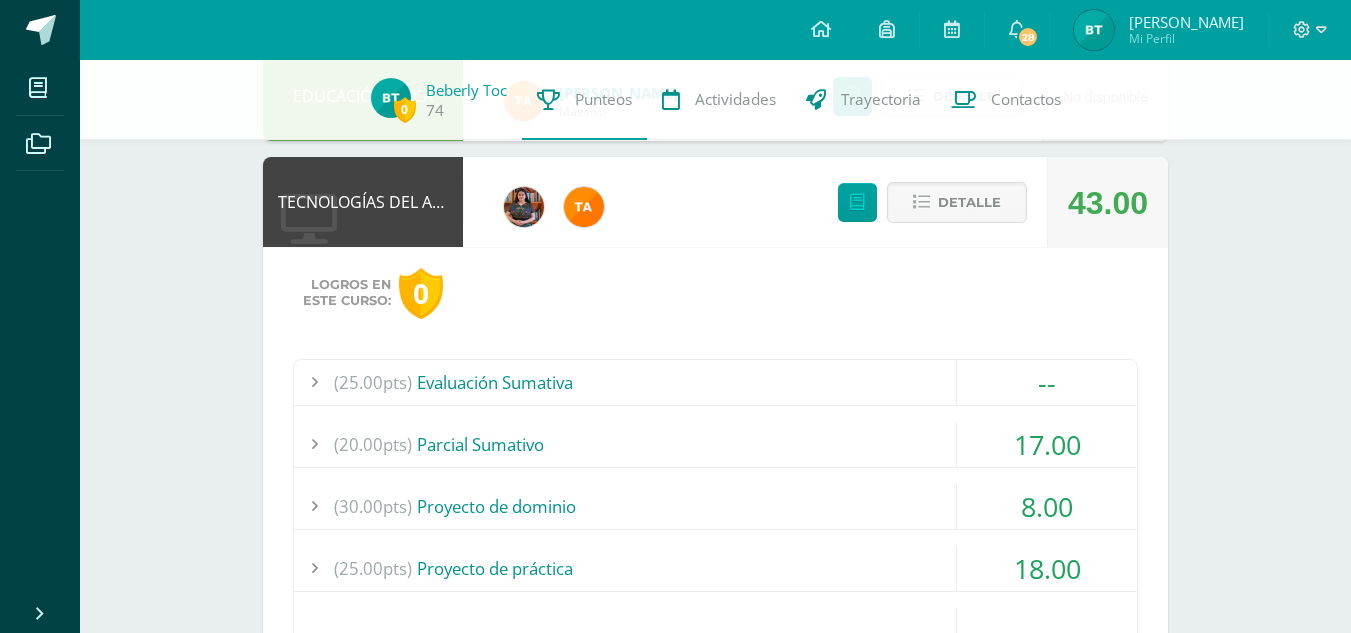 click on "(20.00pts)
[GEOGRAPHIC_DATA]" at bounding box center [715, 444] 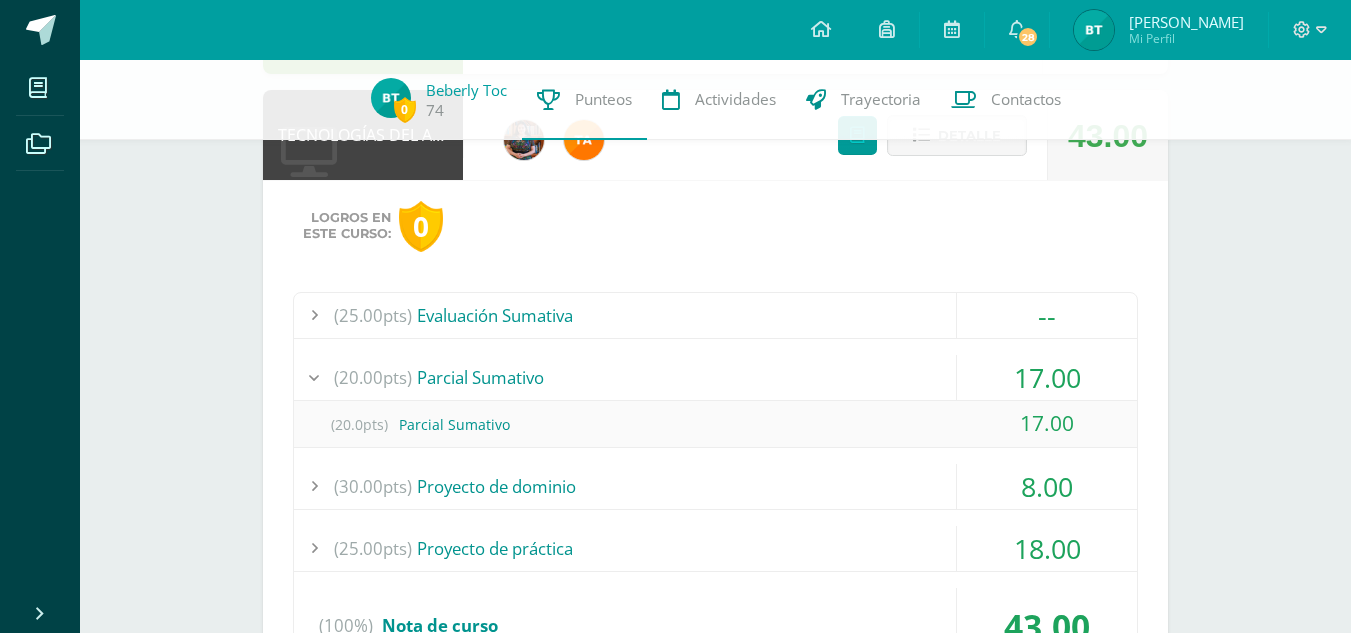 scroll, scrollTop: 1286, scrollLeft: 0, axis: vertical 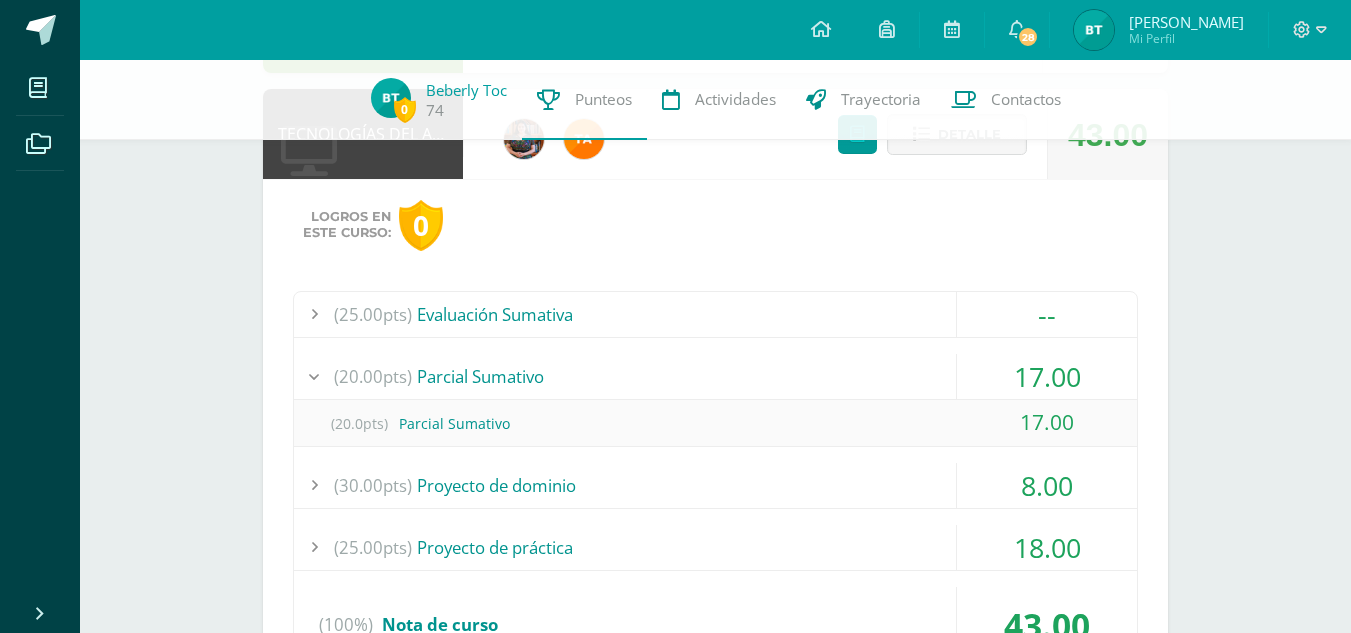 click on "(30.00pts)
Proyecto de dominio" at bounding box center [715, 485] 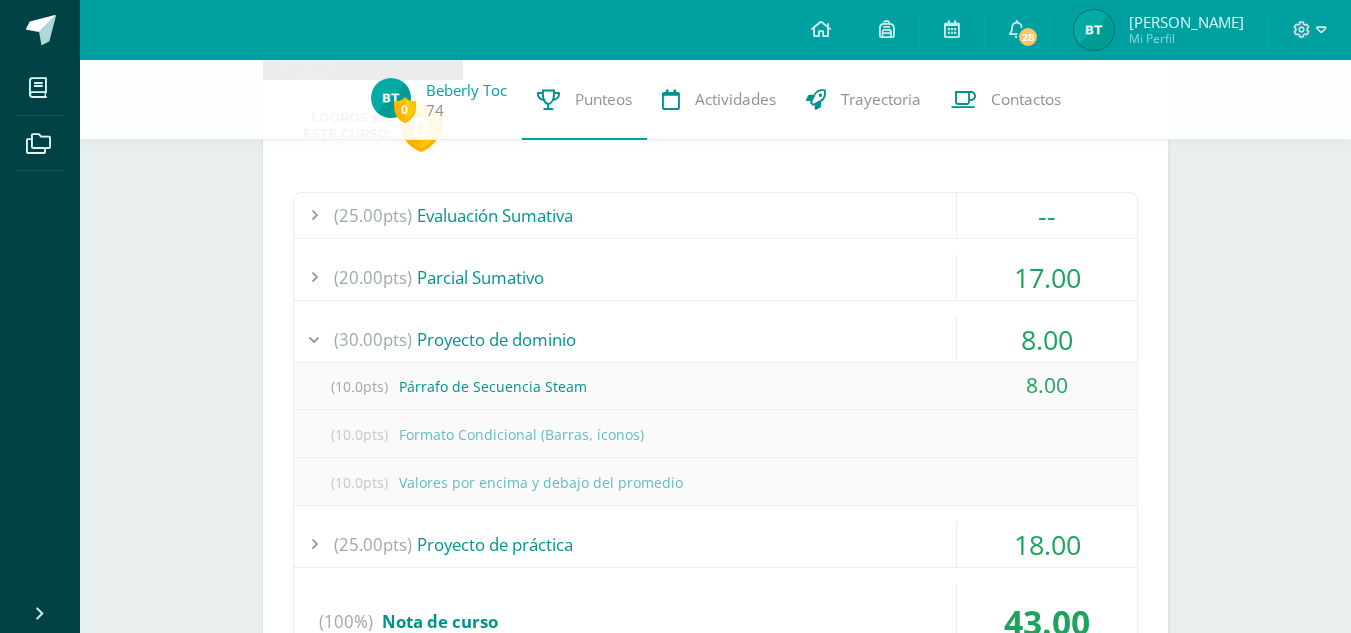 scroll, scrollTop: 1386, scrollLeft: 0, axis: vertical 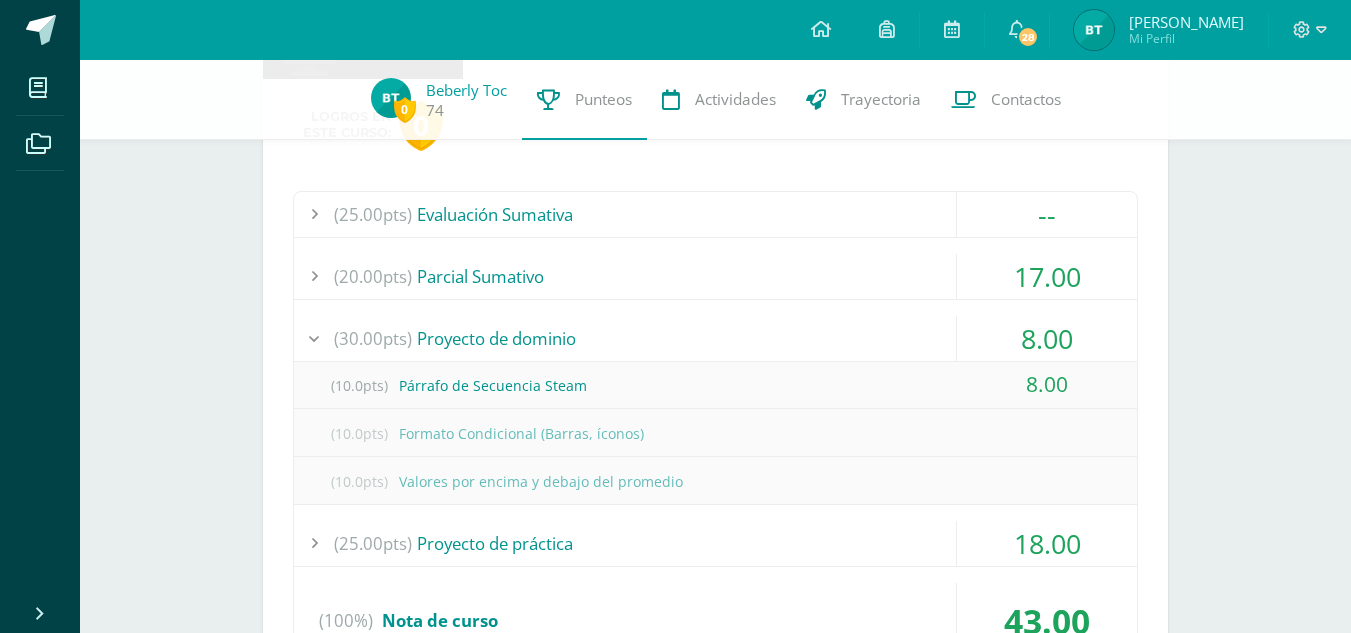 click on "(25.00pts)
Proyecto de  práctica" at bounding box center [715, 543] 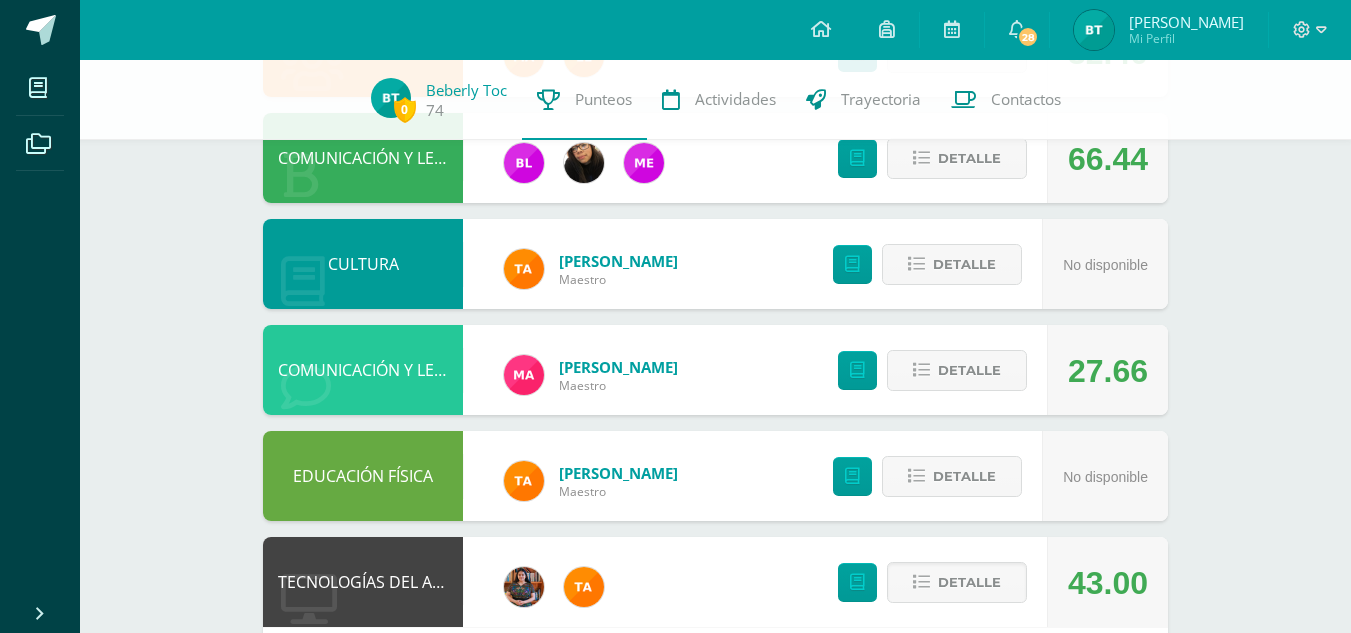 scroll, scrollTop: 831, scrollLeft: 0, axis: vertical 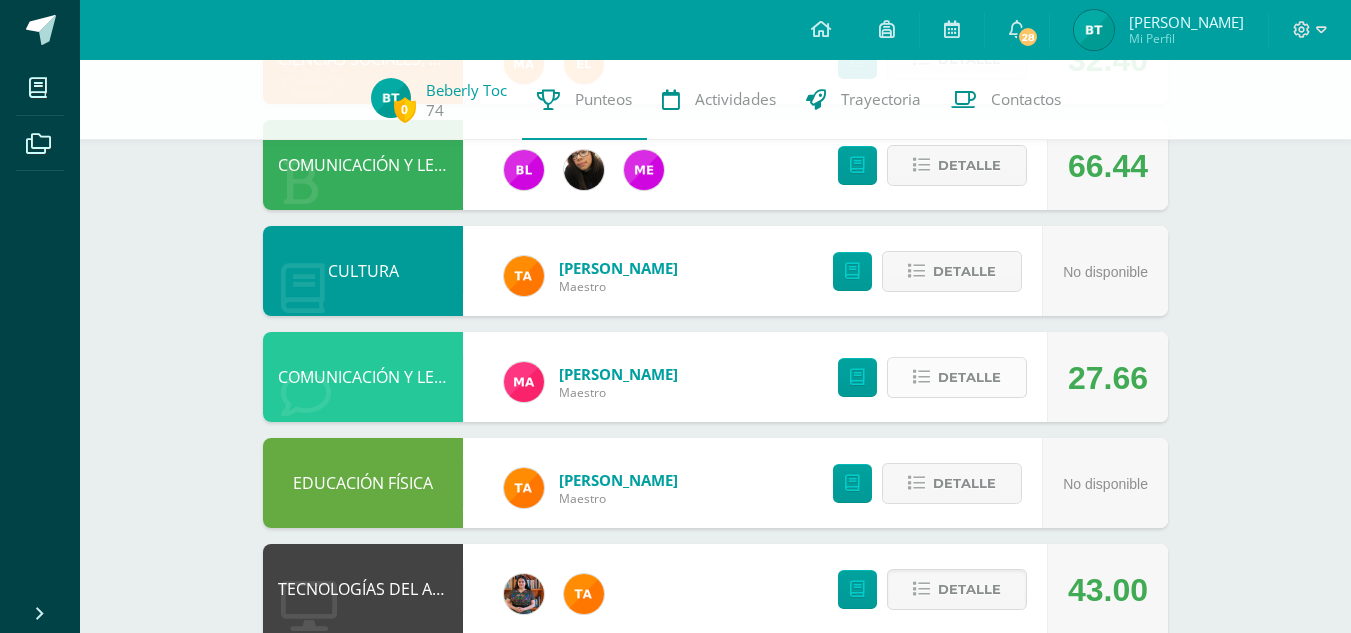 click on "Detalle" at bounding box center (969, 377) 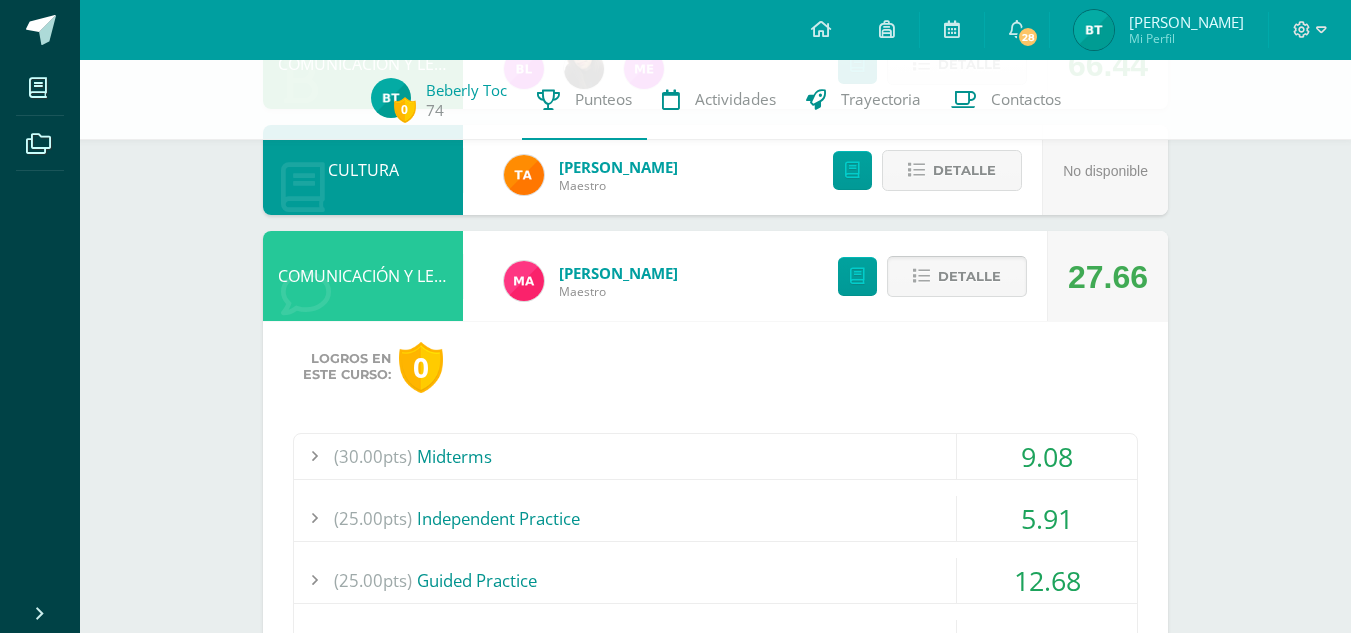 scroll, scrollTop: 951, scrollLeft: 0, axis: vertical 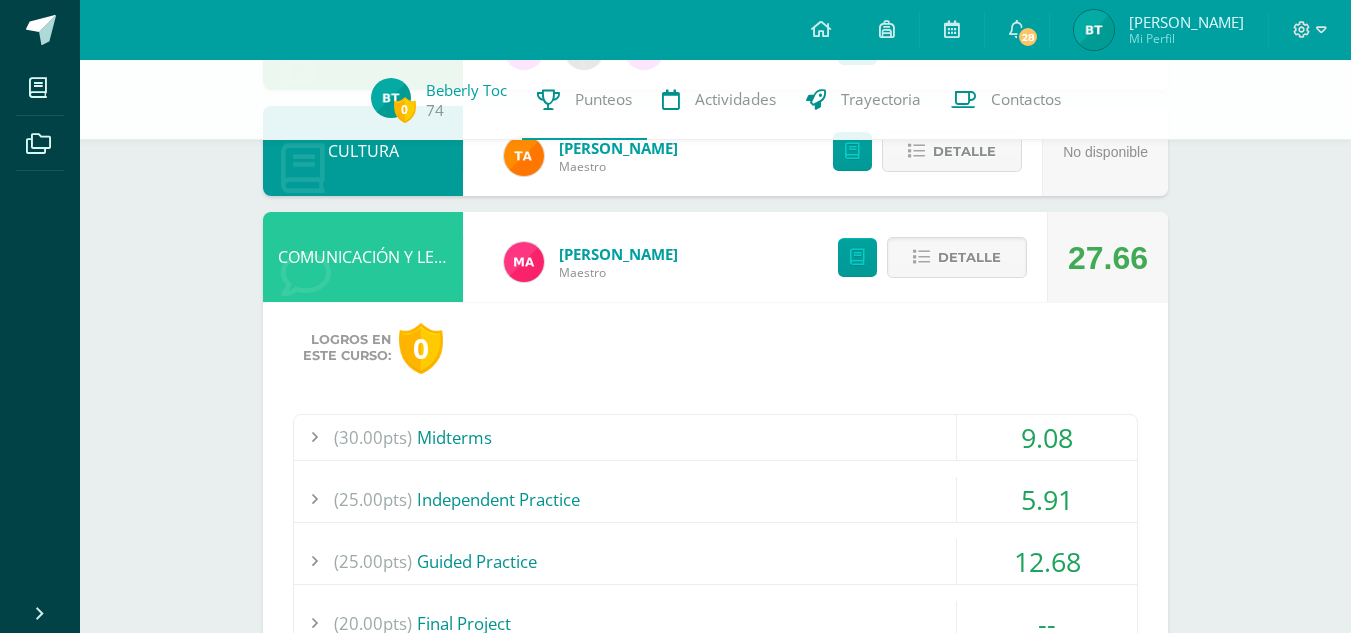 click on "(30.00pts)
Midterms" at bounding box center (715, 437) 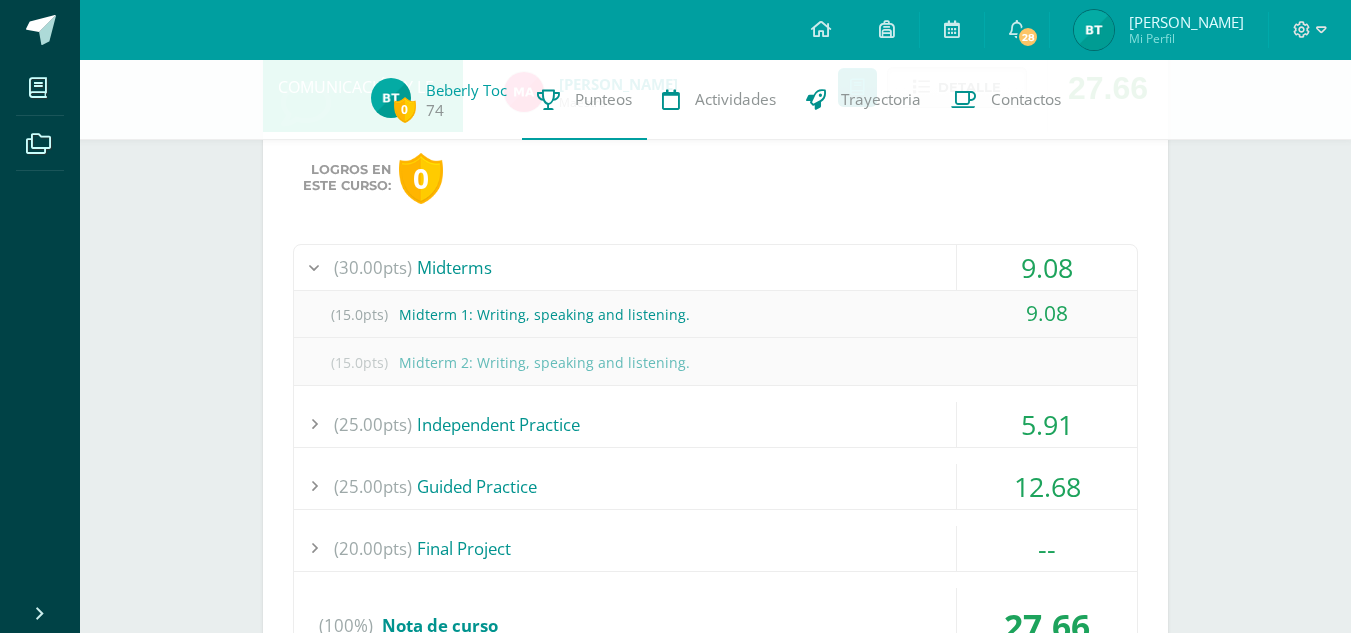 scroll, scrollTop: 1123, scrollLeft: 0, axis: vertical 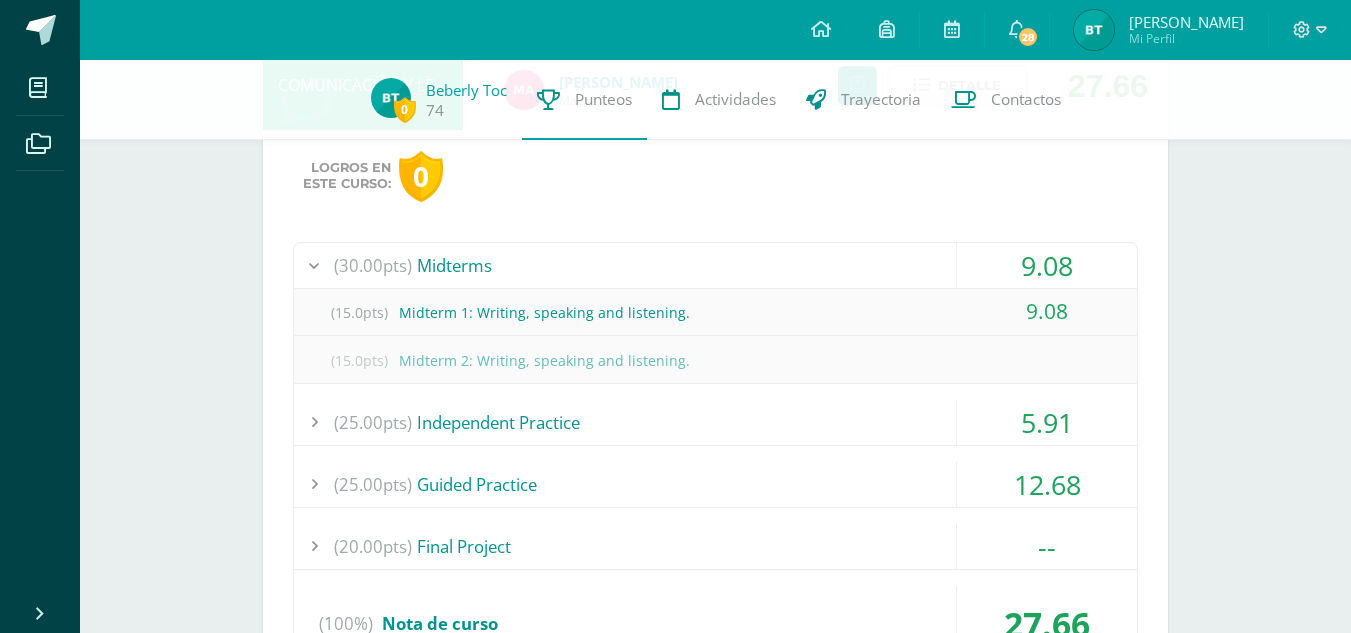 click on "(25.00pts)
Independent Practice" at bounding box center [715, 422] 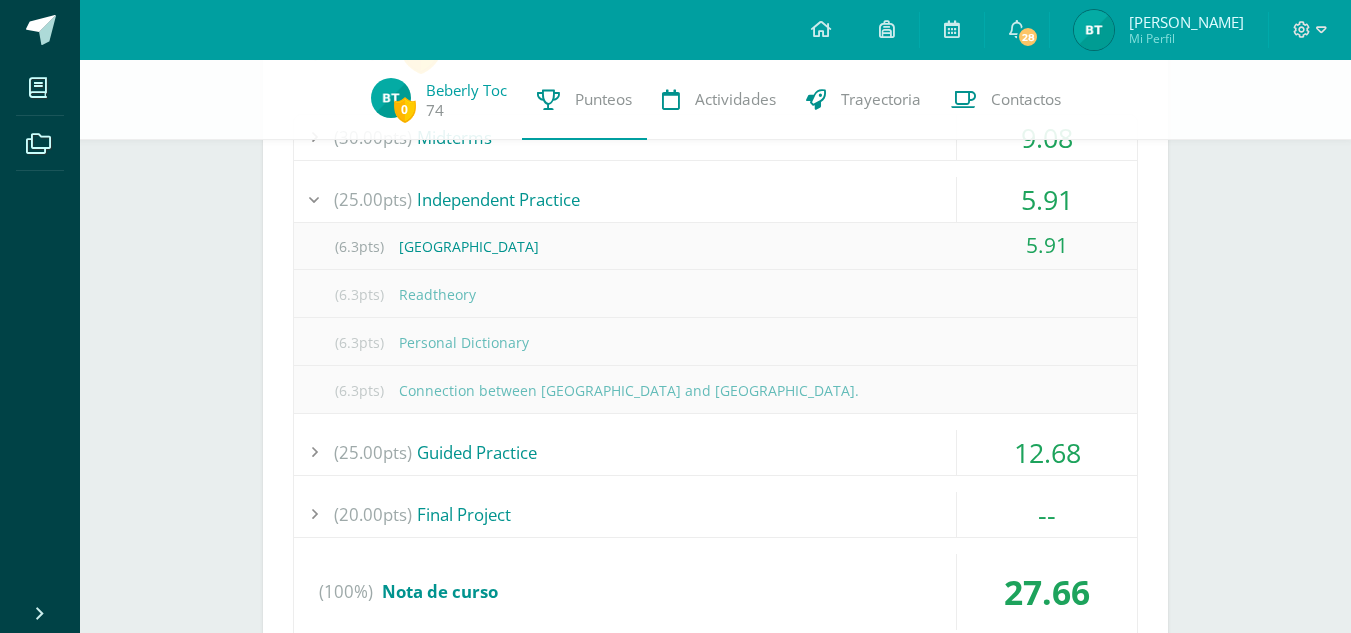 scroll, scrollTop: 1253, scrollLeft: 0, axis: vertical 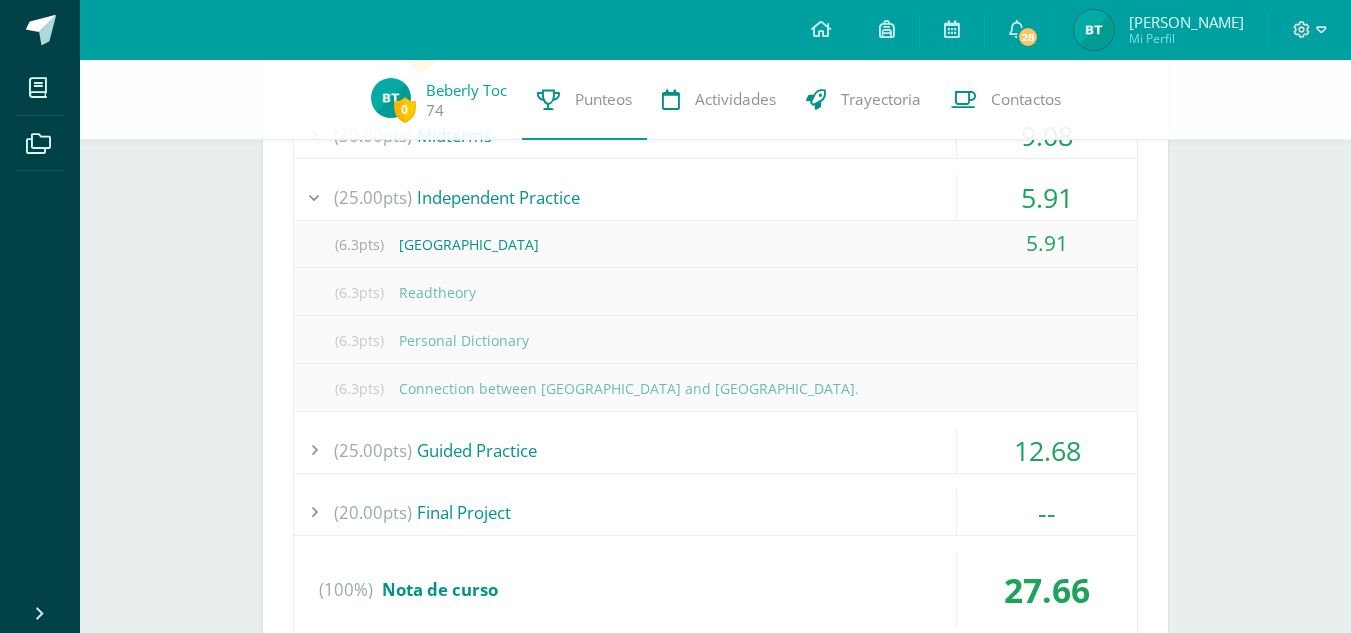 click on "(25.00pts)
Guided Practice" at bounding box center (715, 450) 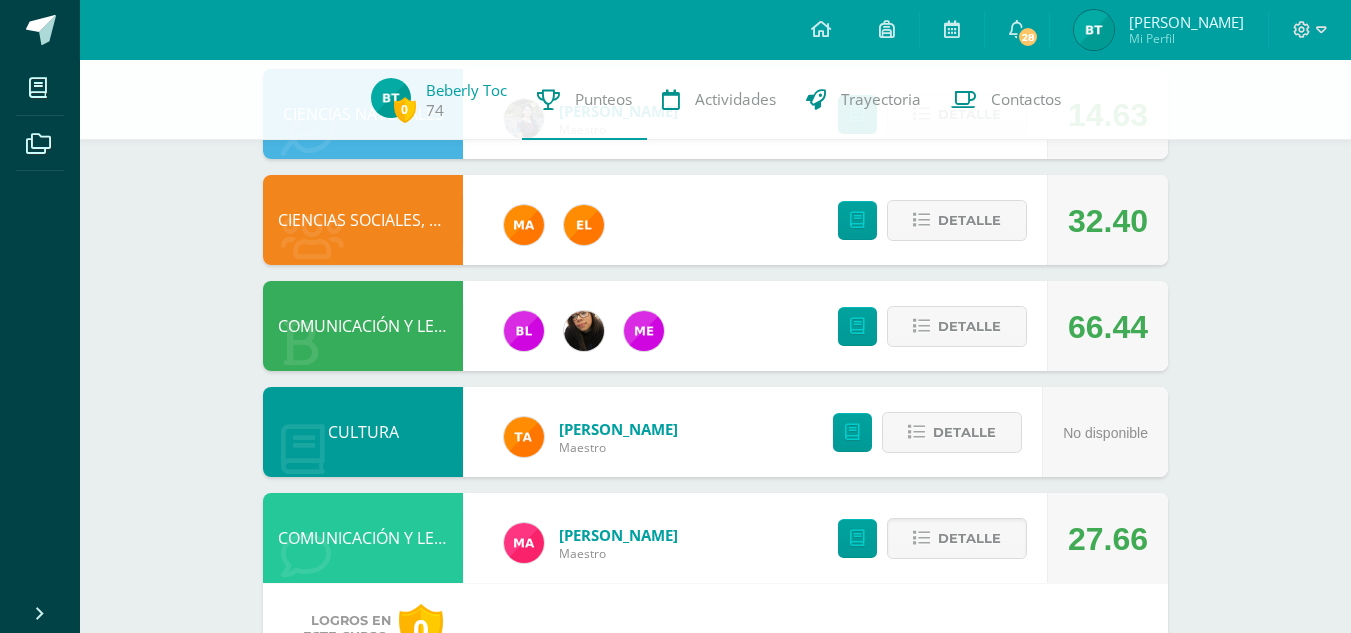 scroll, scrollTop: 568, scrollLeft: 0, axis: vertical 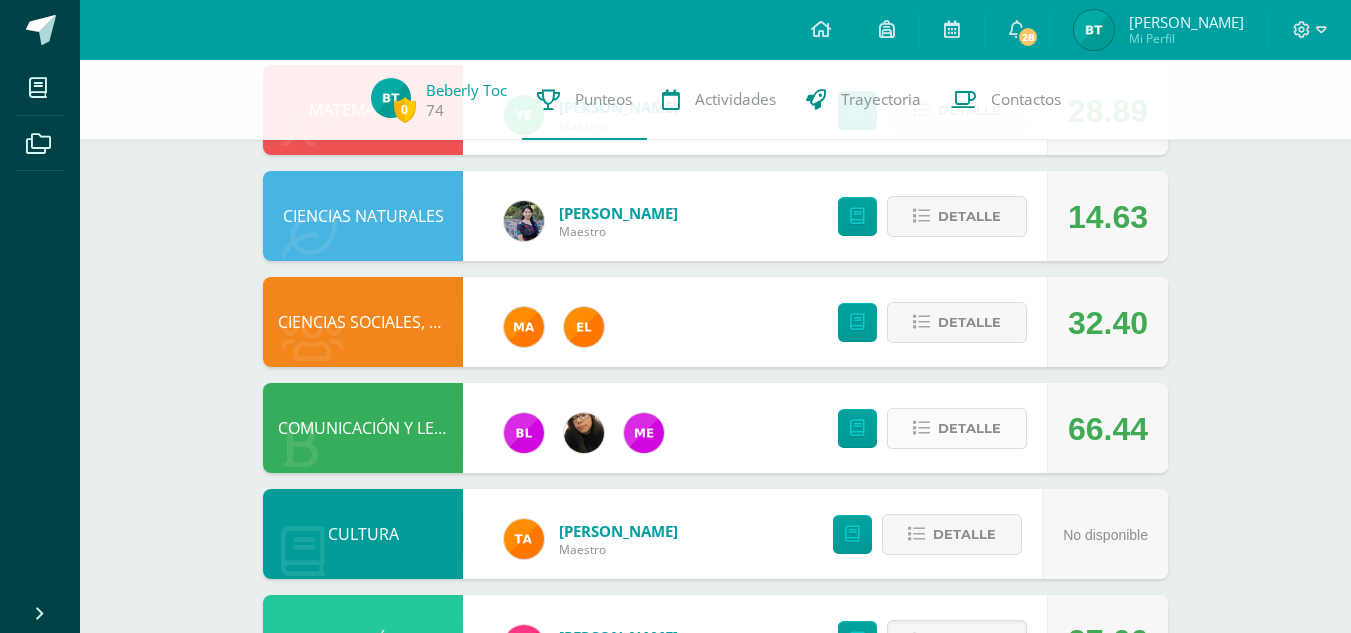 click on "Detalle" at bounding box center (969, 428) 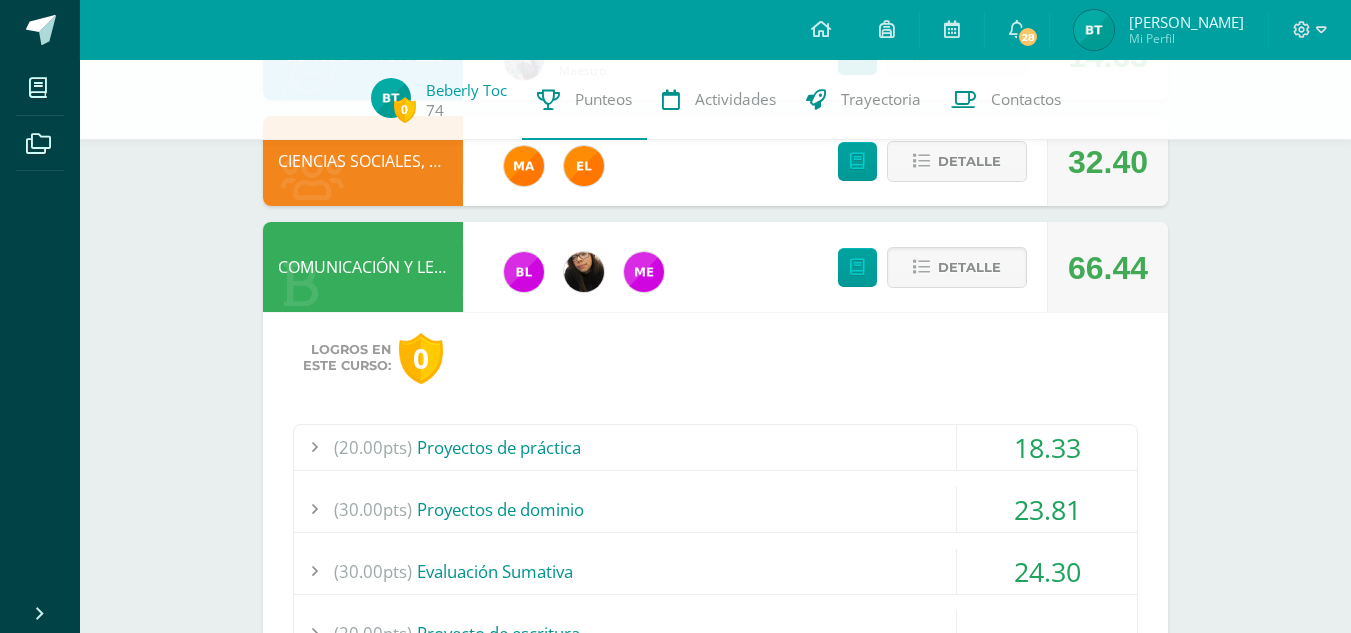click on "(20.00pts)
Proyectos de práctica" at bounding box center (715, 447) 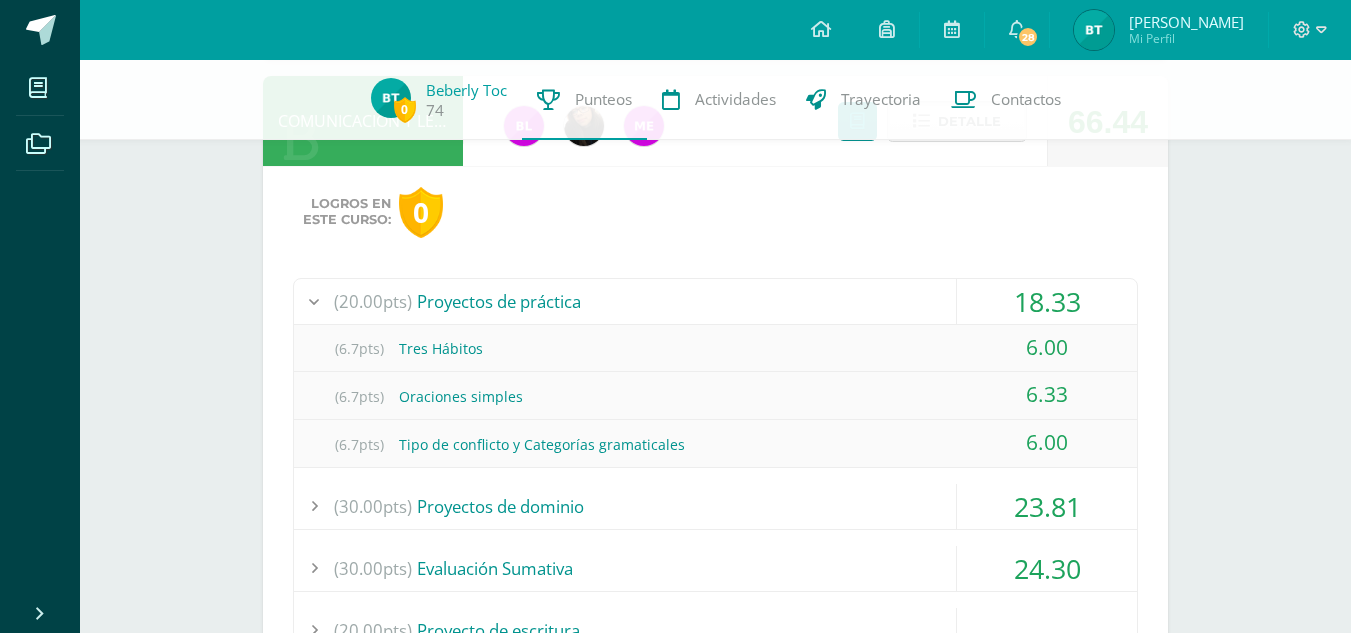 scroll, scrollTop: 877, scrollLeft: 0, axis: vertical 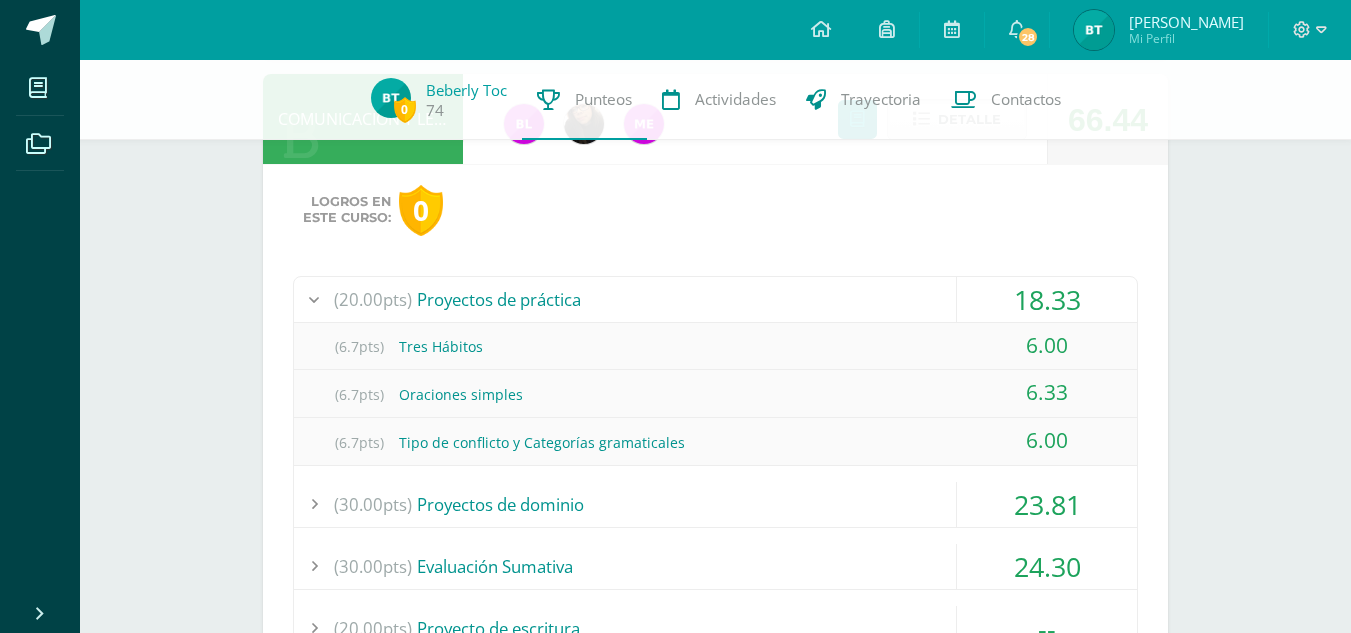 click on "(30.00pts)
Proyectos de dominio" at bounding box center [715, 504] 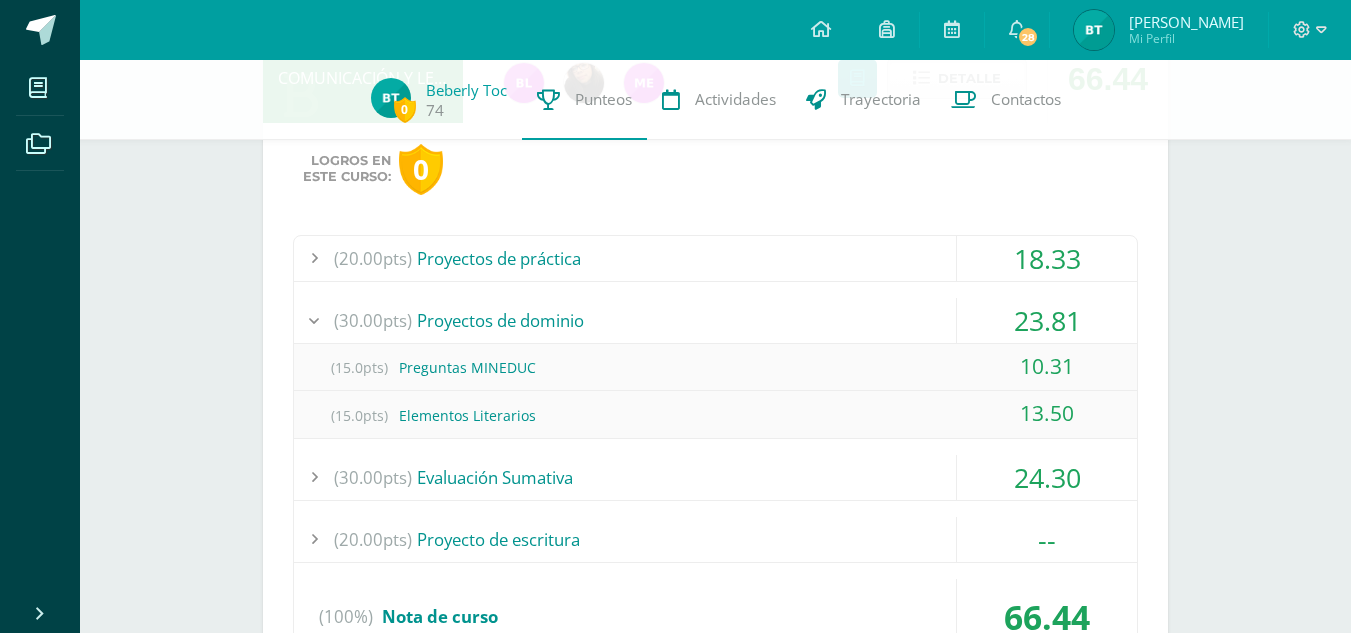 scroll, scrollTop: 919, scrollLeft: 0, axis: vertical 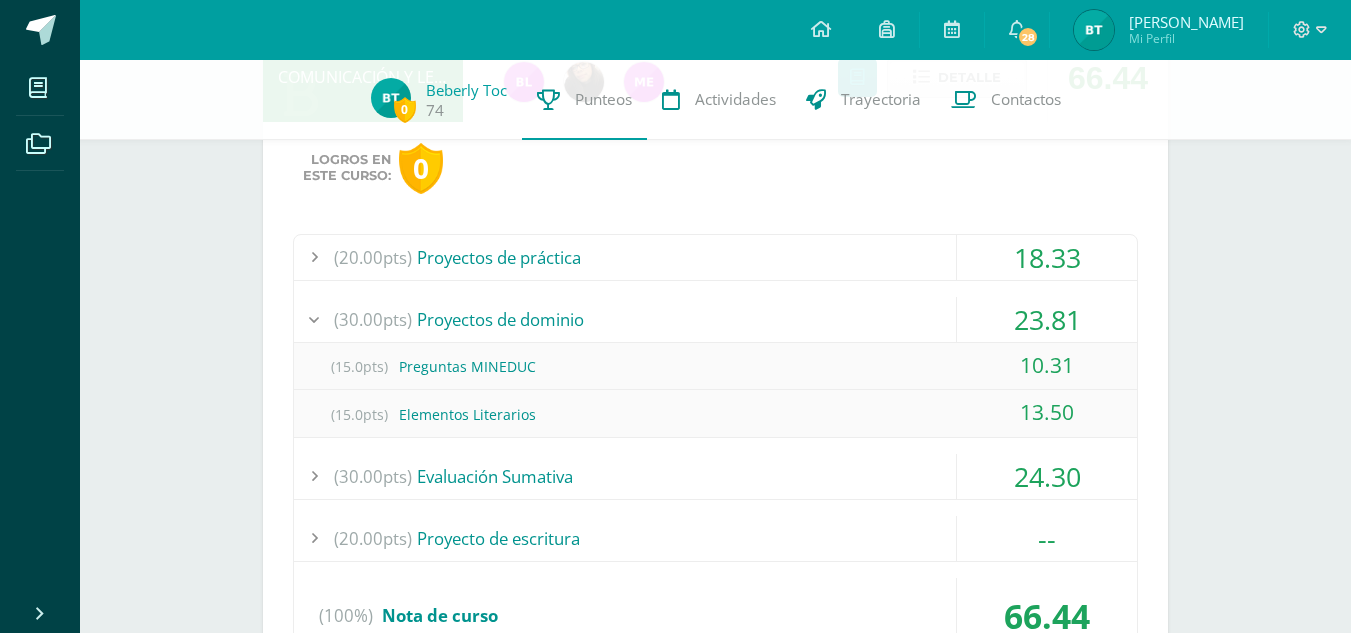 click on "(30.00pts)
Evaluación Sumativa" at bounding box center [715, 476] 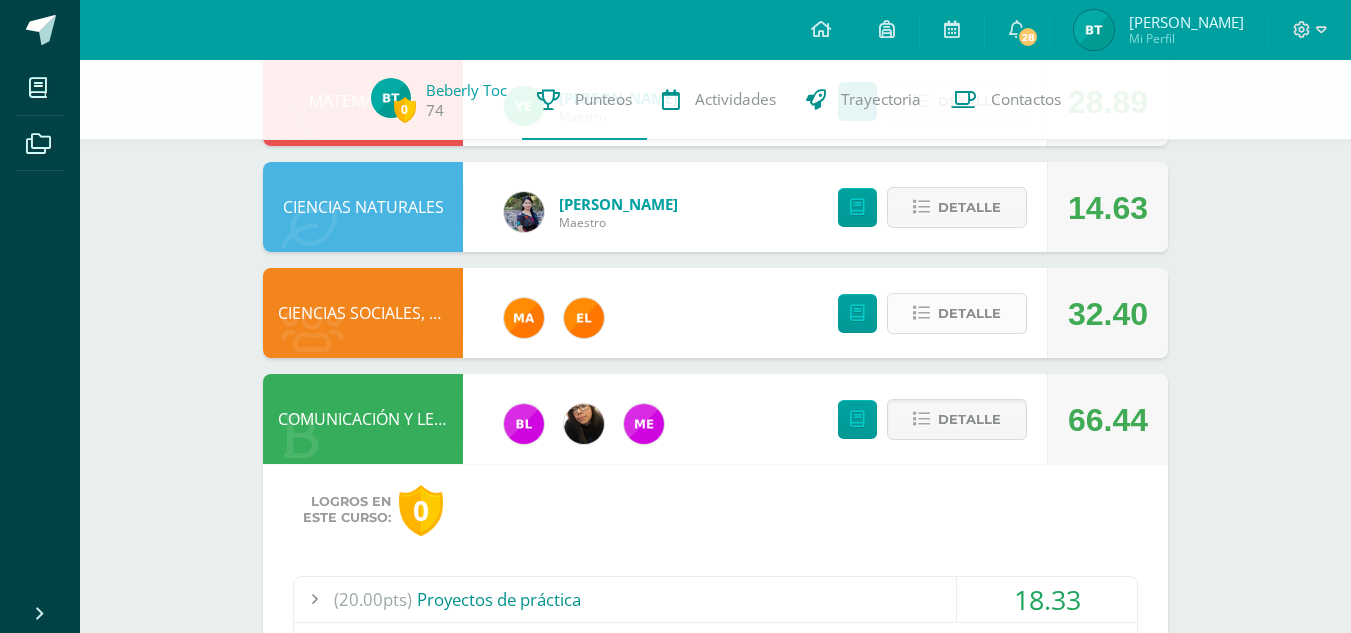scroll, scrollTop: 573, scrollLeft: 0, axis: vertical 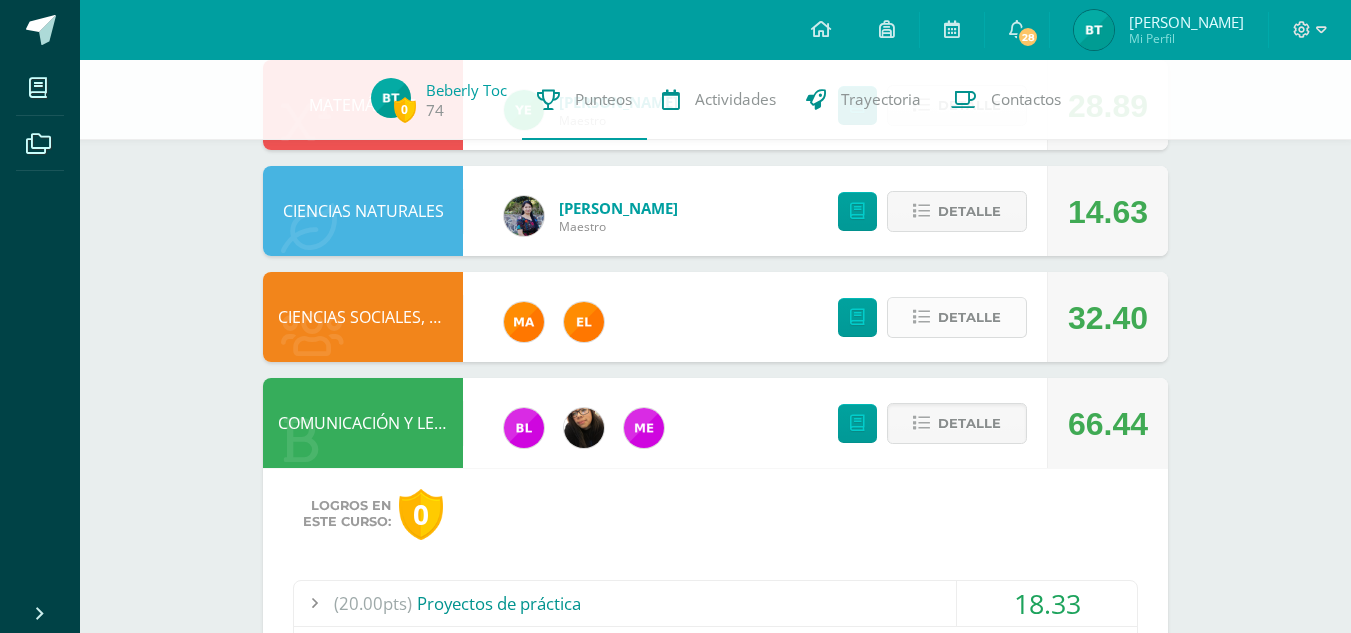 click on "Detalle" at bounding box center [969, 317] 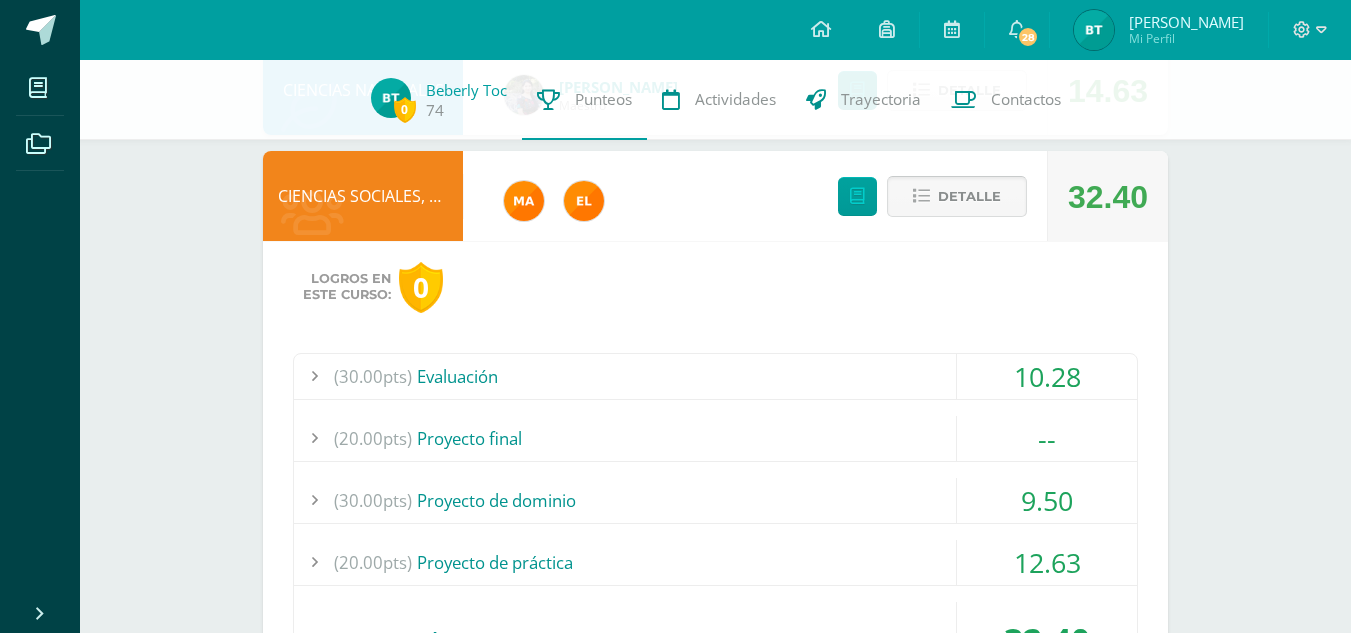 scroll, scrollTop: 701, scrollLeft: 0, axis: vertical 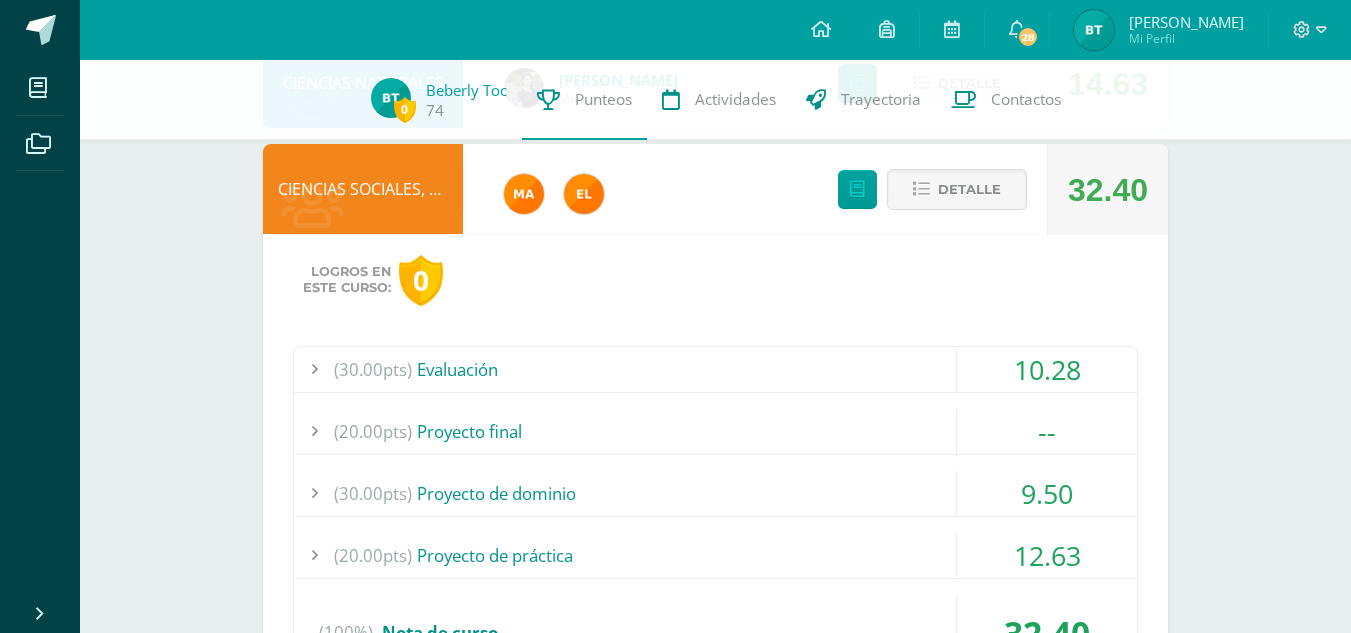 click on "(30.00pts)
Evaluación" at bounding box center (715, 369) 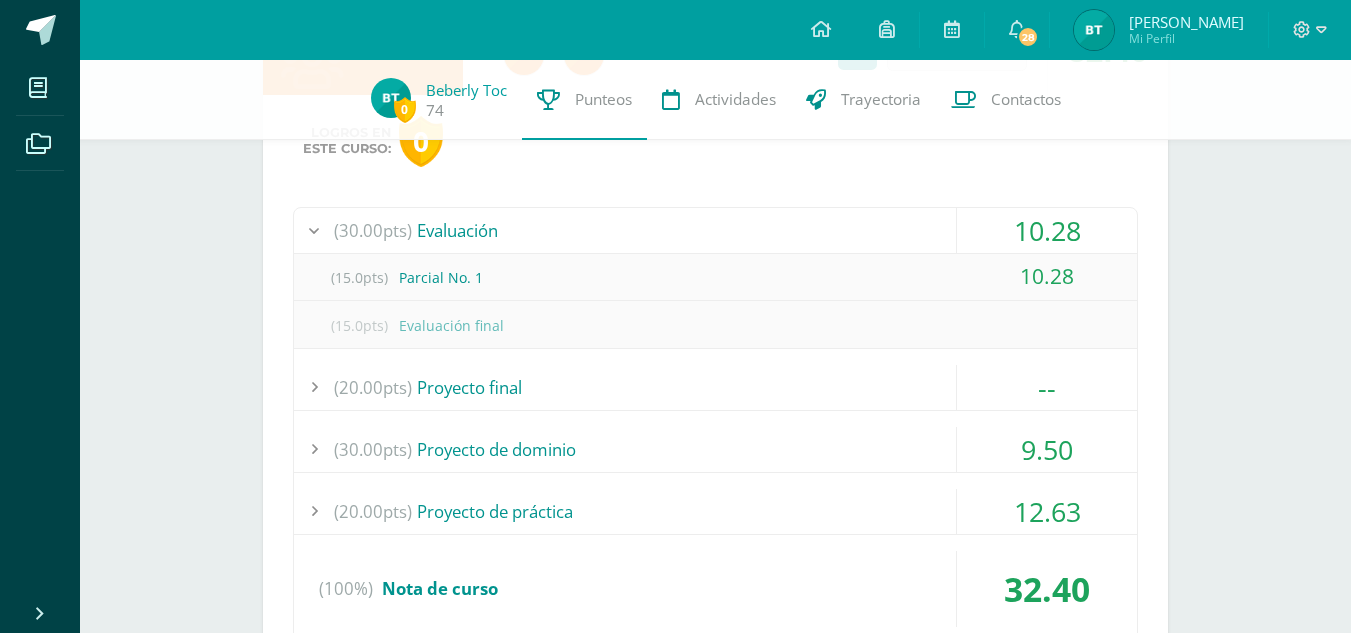 scroll, scrollTop: 848, scrollLeft: 0, axis: vertical 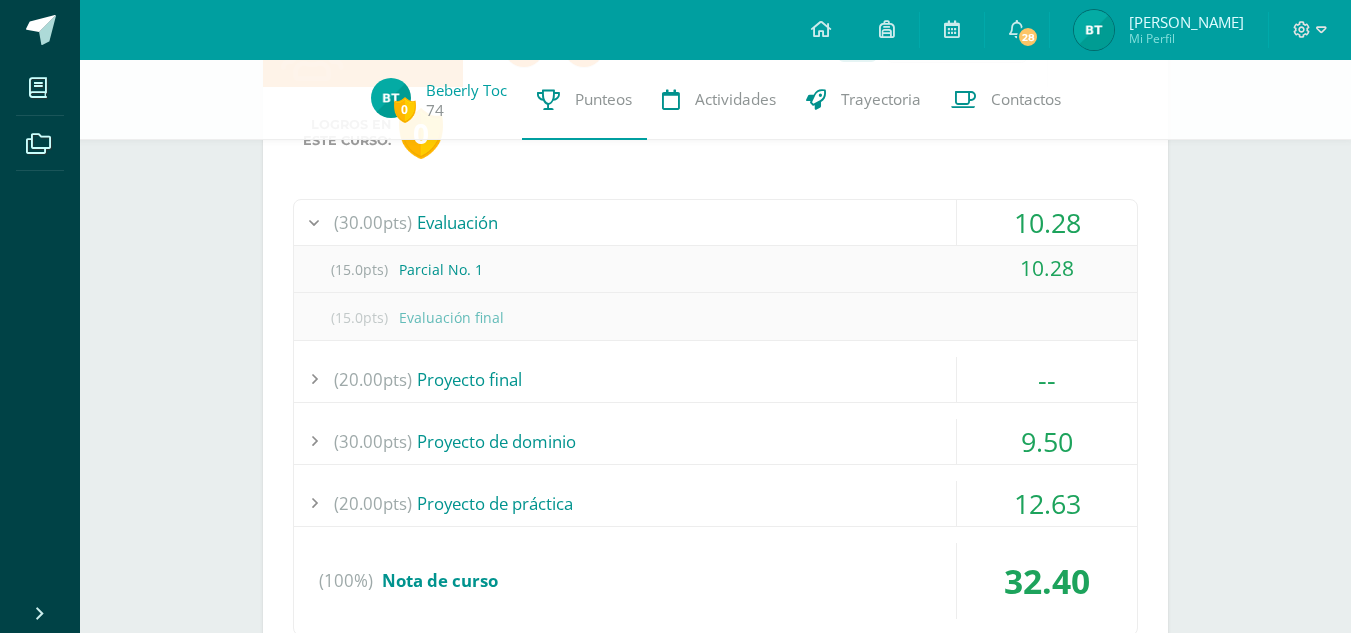 click on "(30.00pts)
Proyecto de dominio" at bounding box center (715, 441) 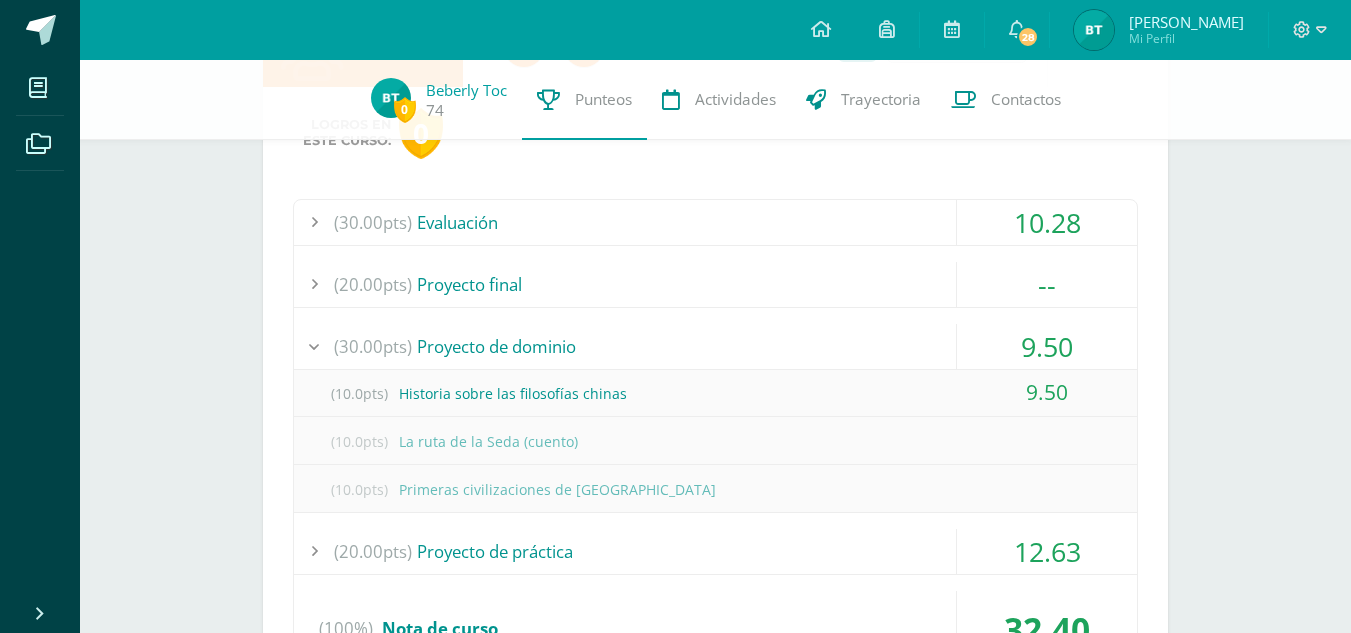 scroll, scrollTop: 910, scrollLeft: 0, axis: vertical 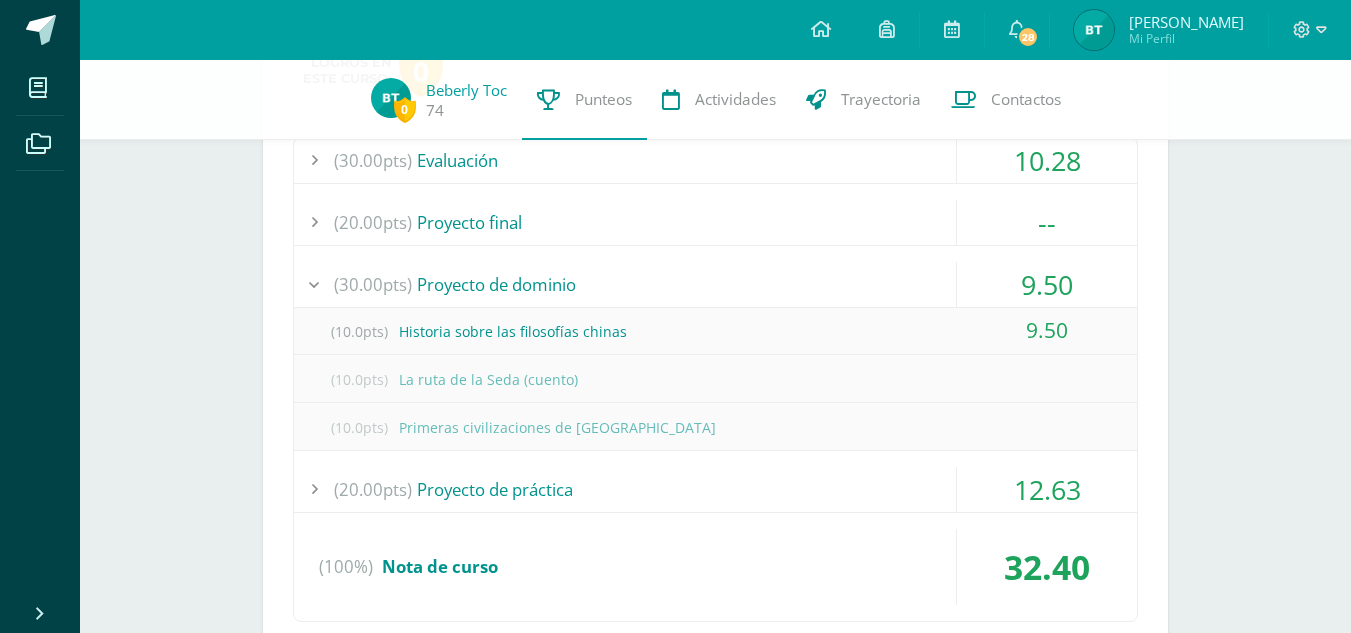 click on "(20.00pts)
Proyecto de  práctica" at bounding box center (715, 489) 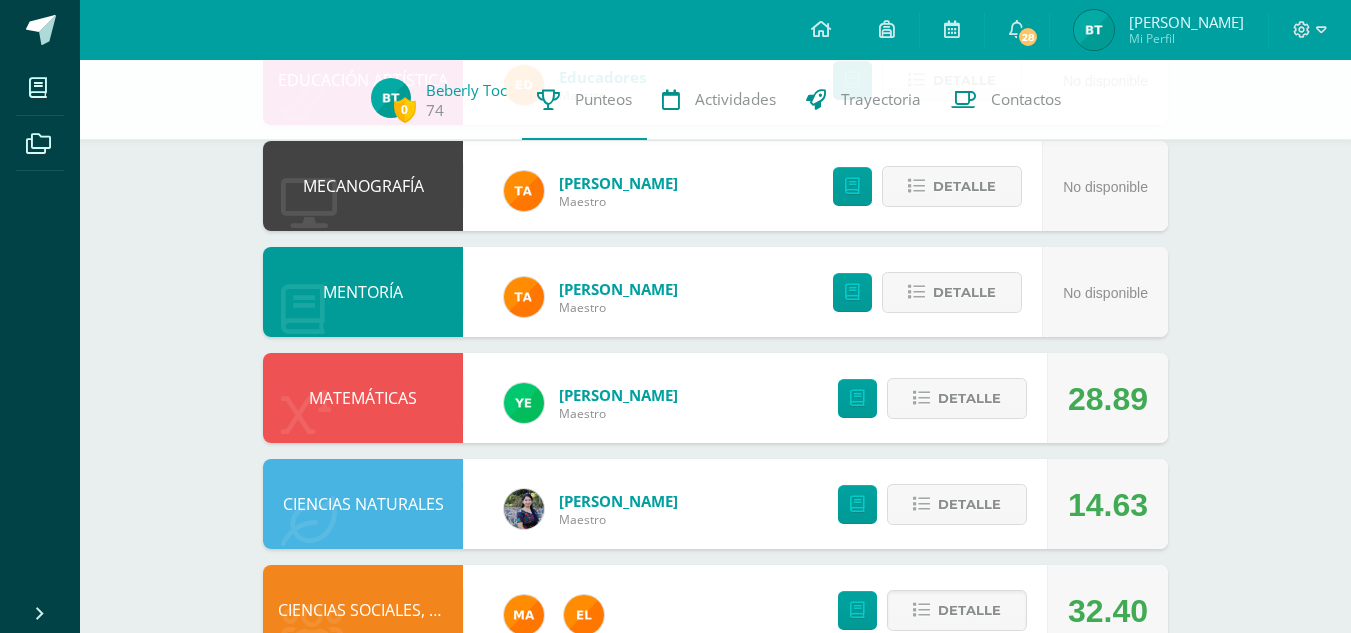 scroll, scrollTop: 351, scrollLeft: 0, axis: vertical 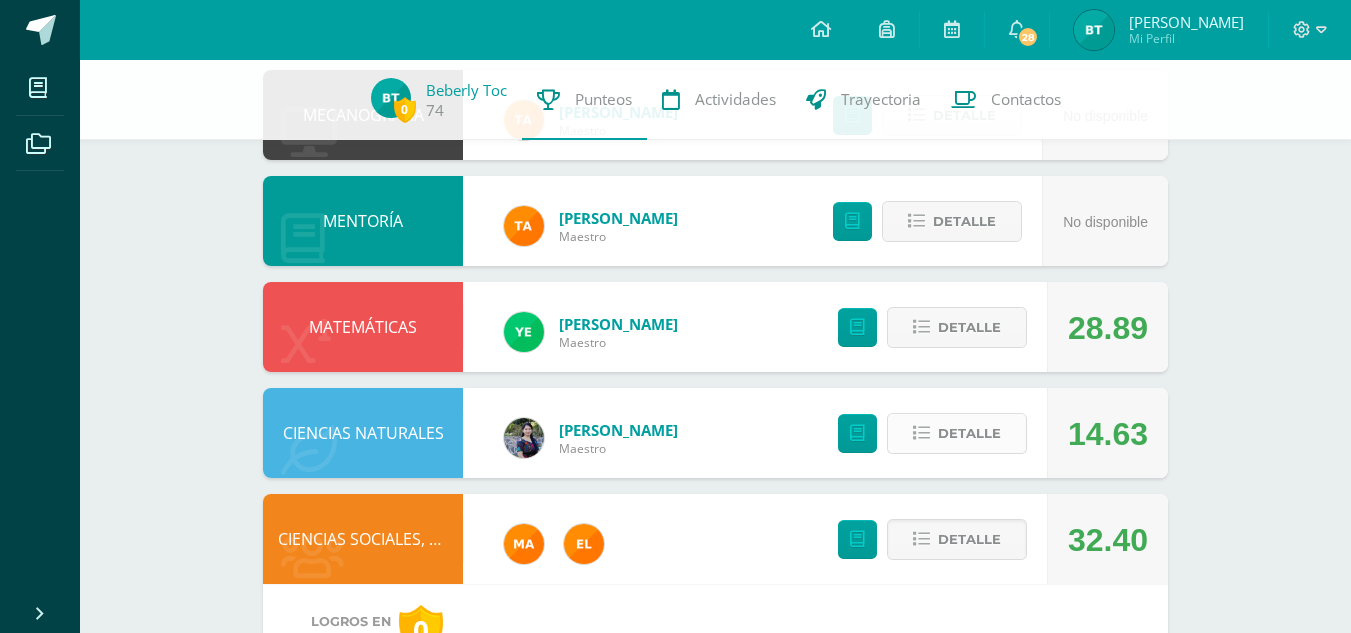 click on "Detalle" at bounding box center (957, 433) 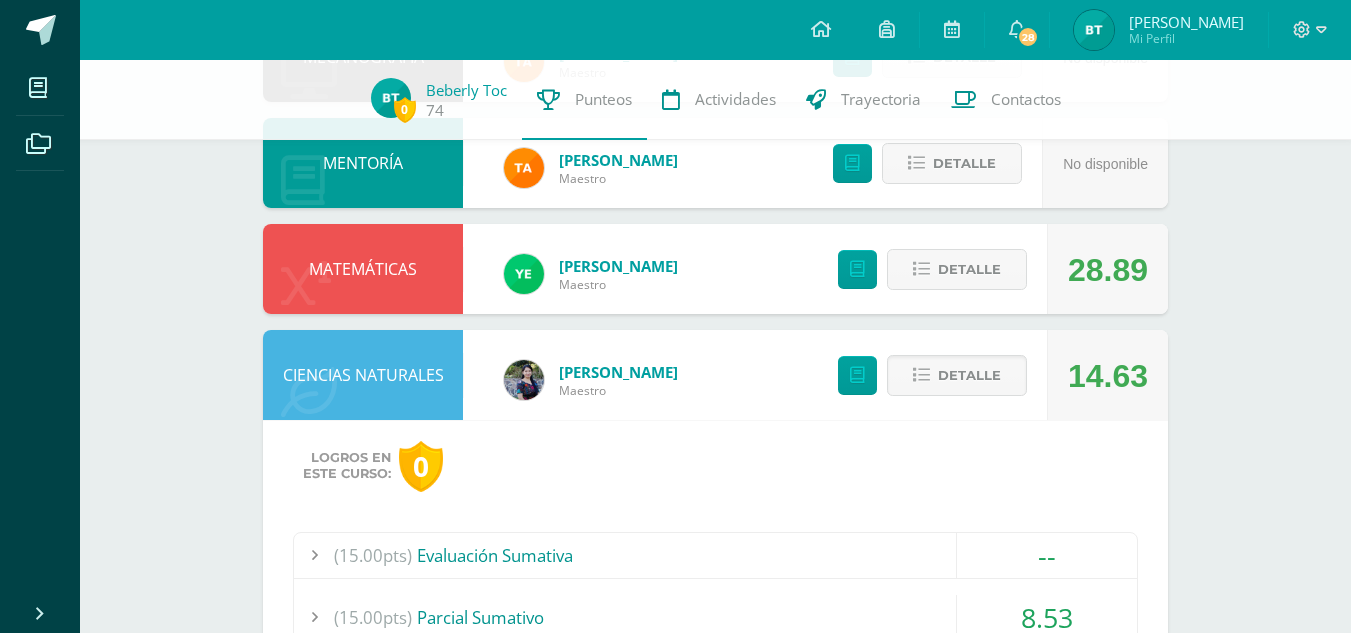 scroll, scrollTop: 482, scrollLeft: 0, axis: vertical 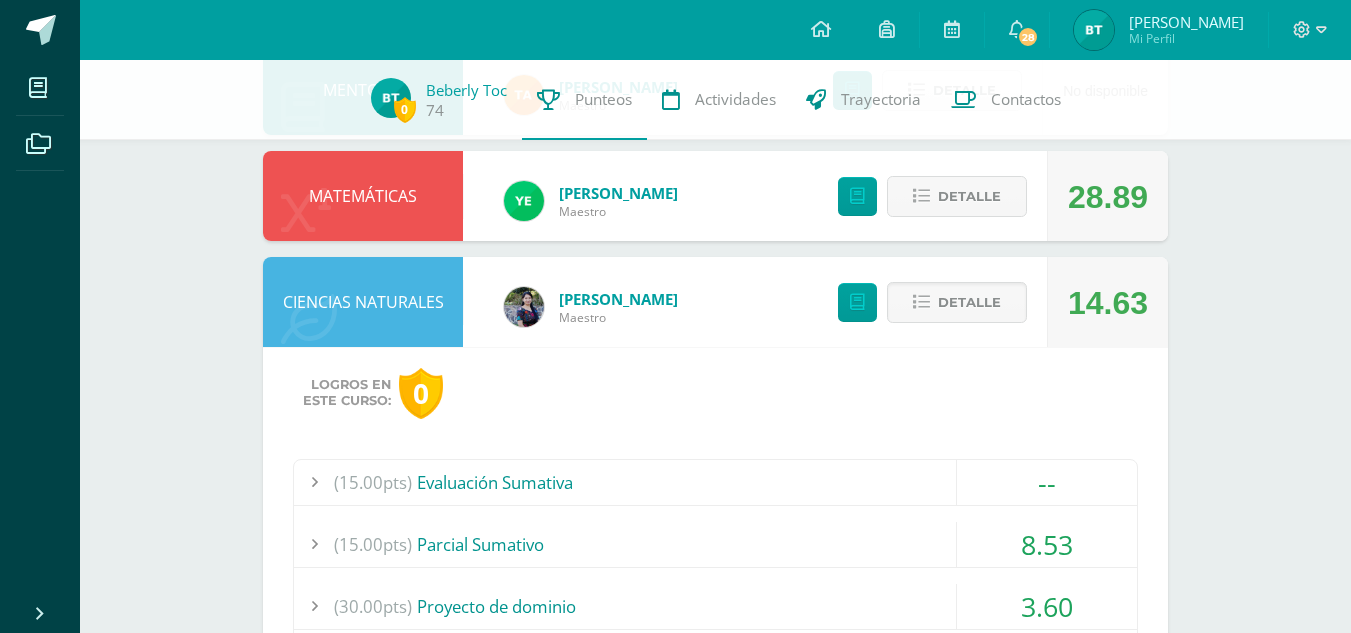 click on "(15.00pts)
[GEOGRAPHIC_DATA]" at bounding box center (715, 544) 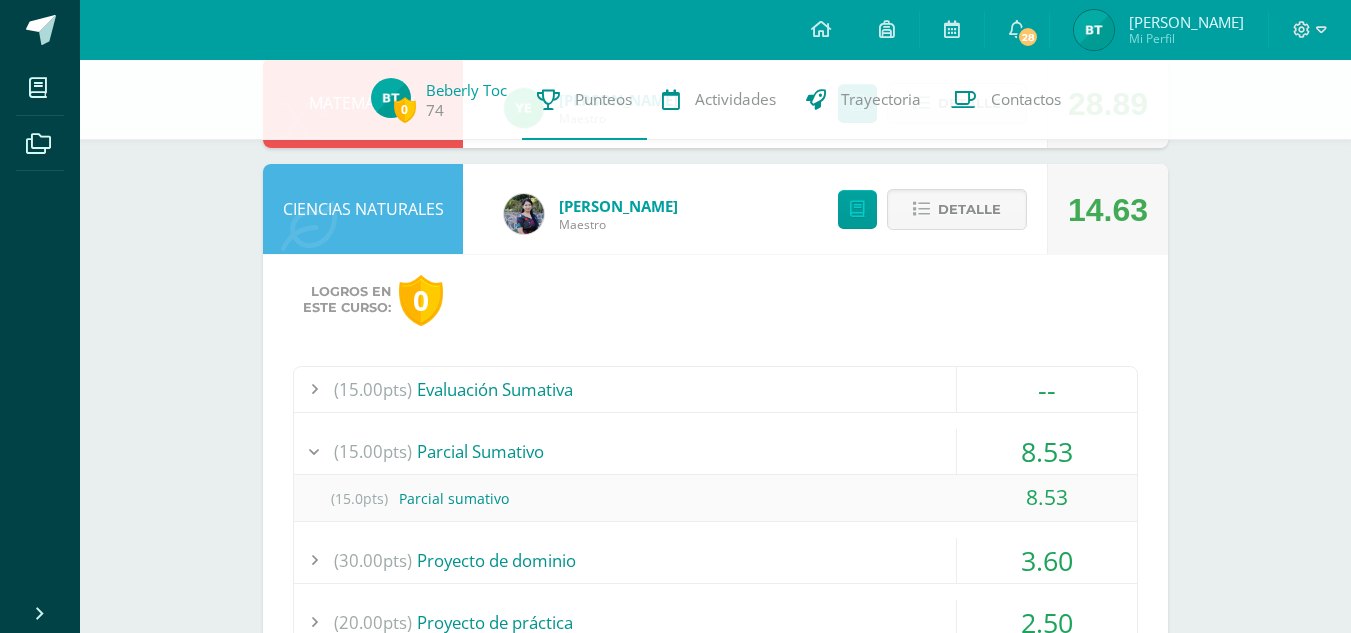 scroll, scrollTop: 694, scrollLeft: 0, axis: vertical 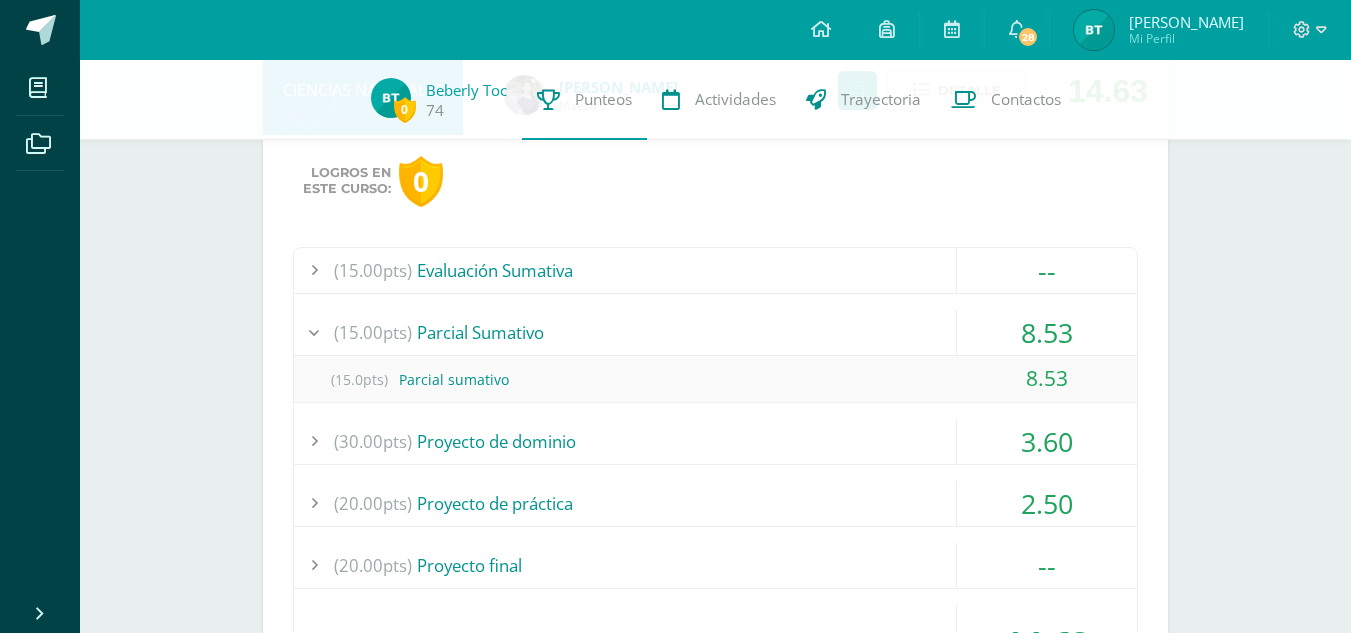 click on "(30.00pts)
Proyecto de dominio" at bounding box center [715, 441] 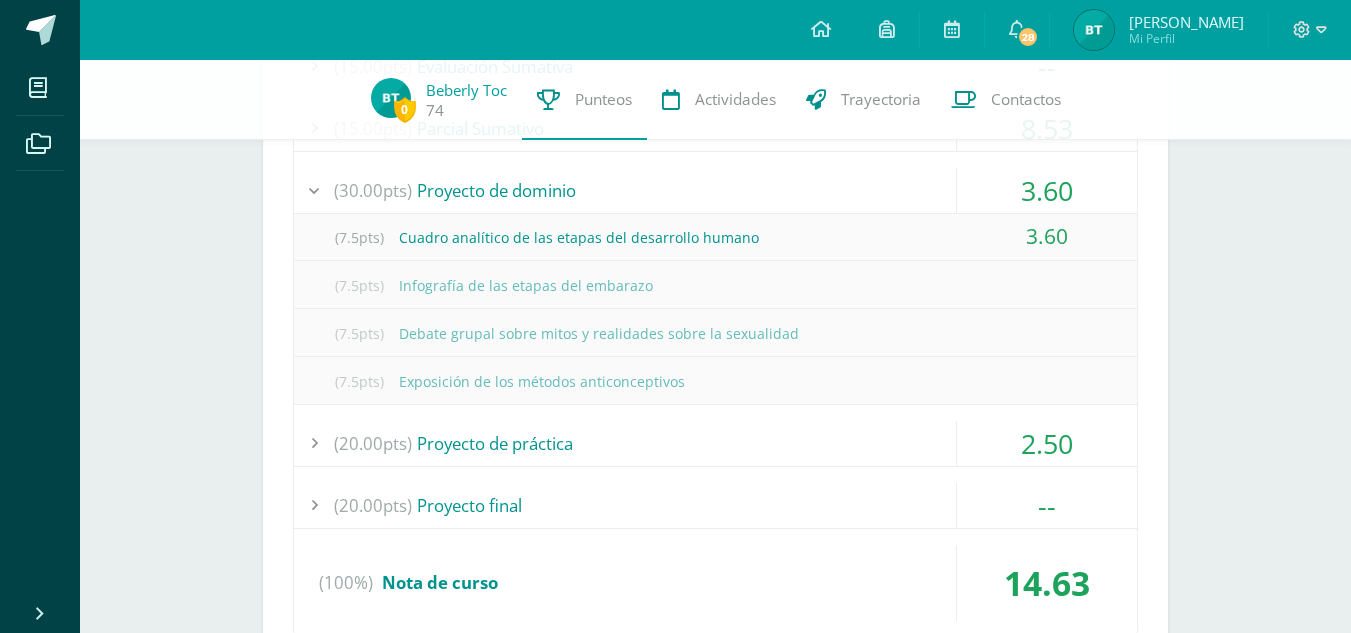 scroll, scrollTop: 904, scrollLeft: 0, axis: vertical 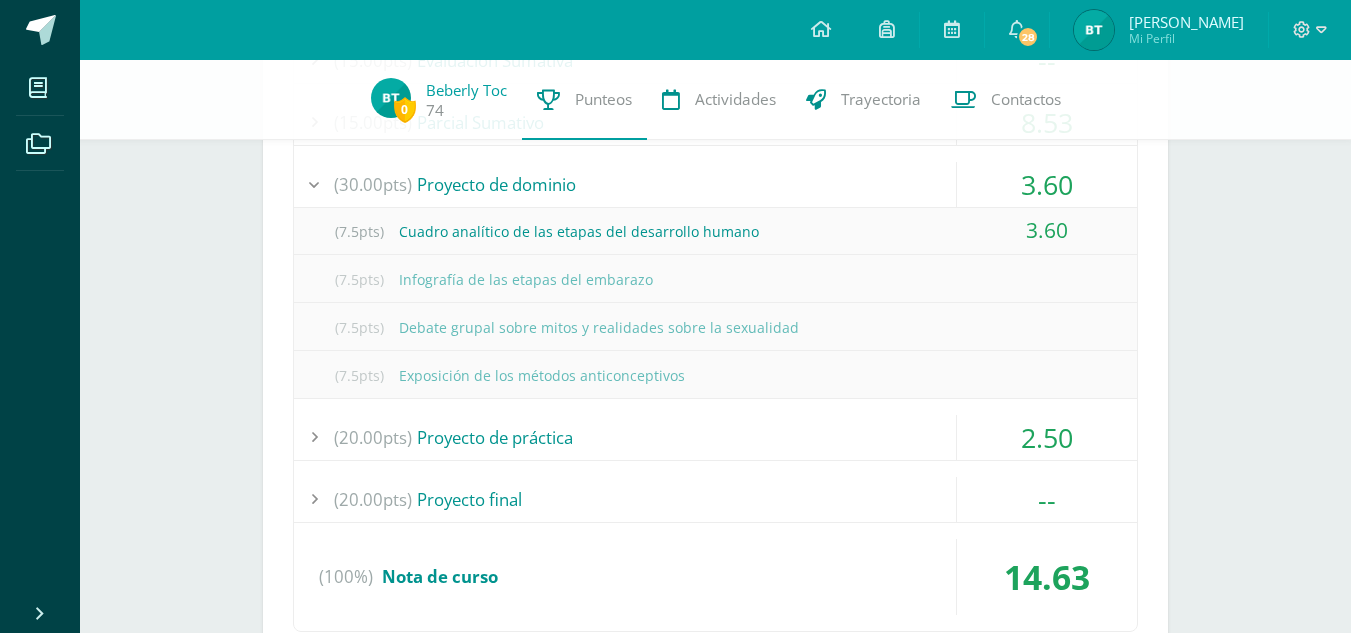 click on "(20.00pts)
Proyecto de  práctica" at bounding box center [715, 437] 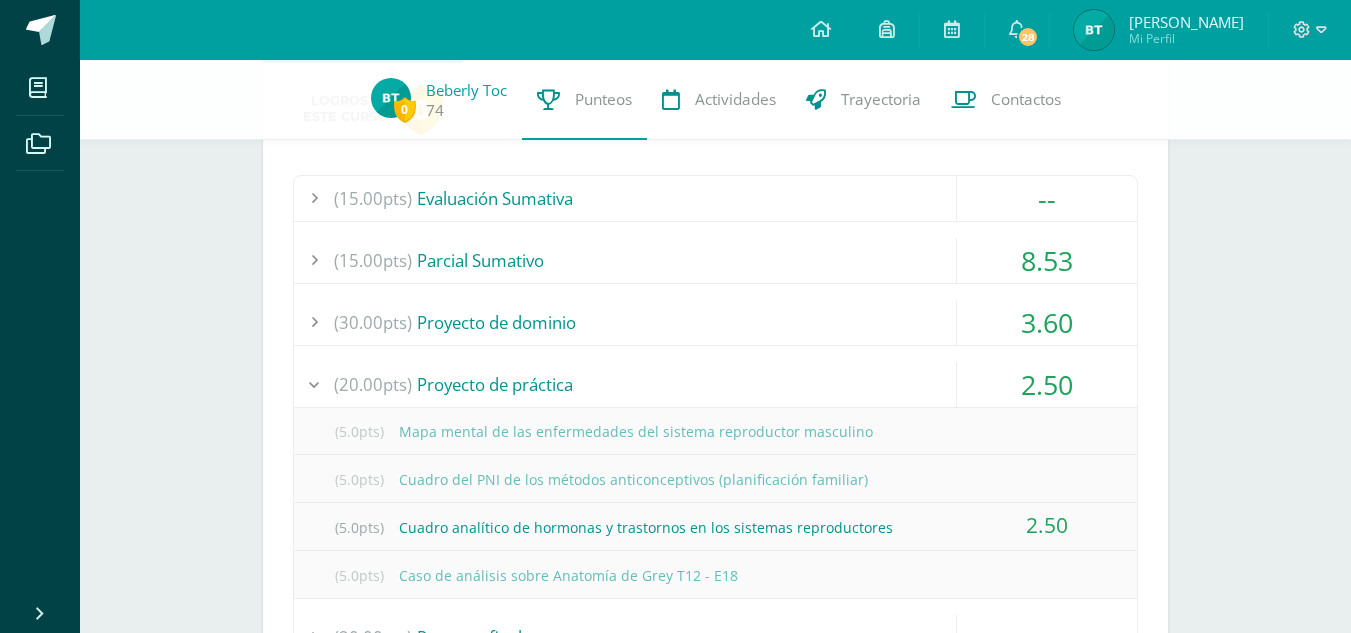 scroll, scrollTop: 756, scrollLeft: 0, axis: vertical 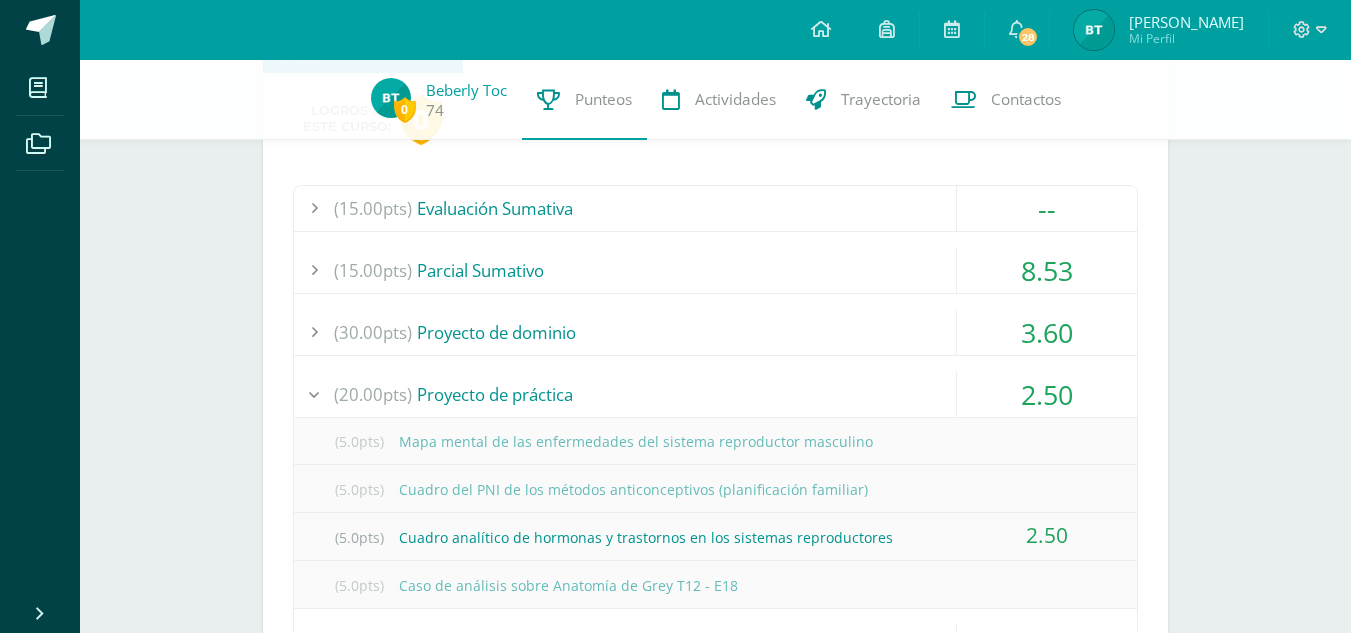 click on "(20.00pts)
Proyecto de  práctica" at bounding box center [715, 394] 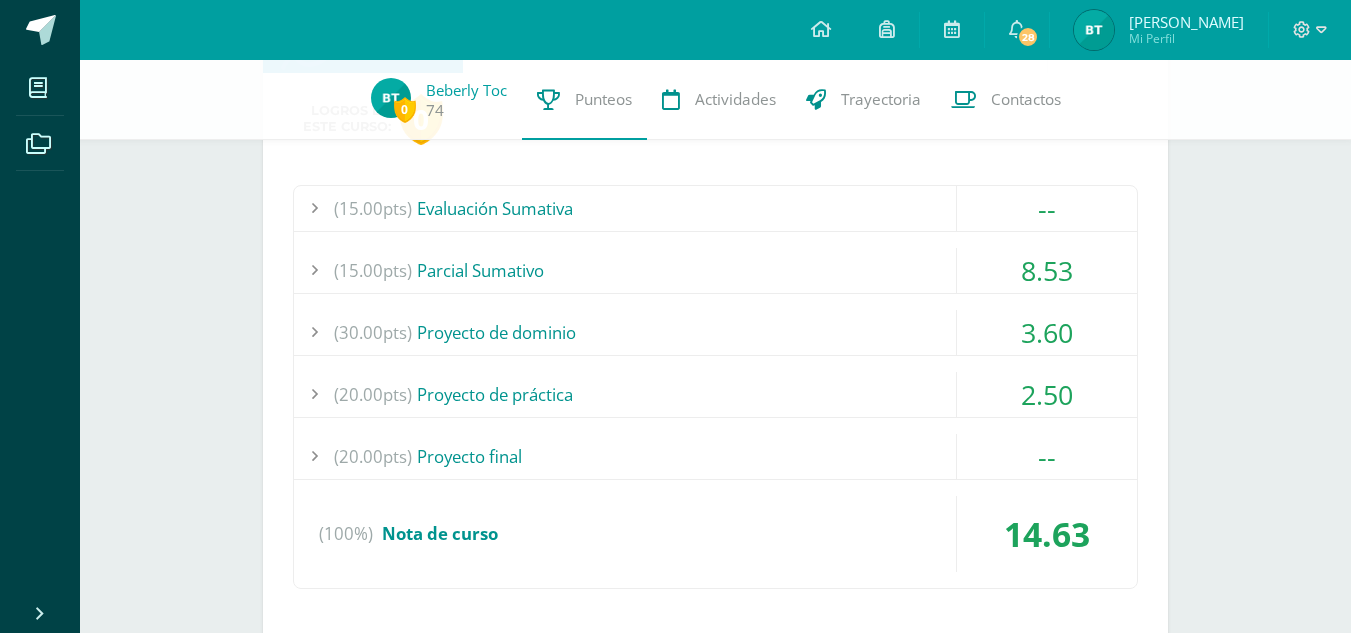 click on "(20.00pts)
Proyecto de  práctica" at bounding box center (715, 394) 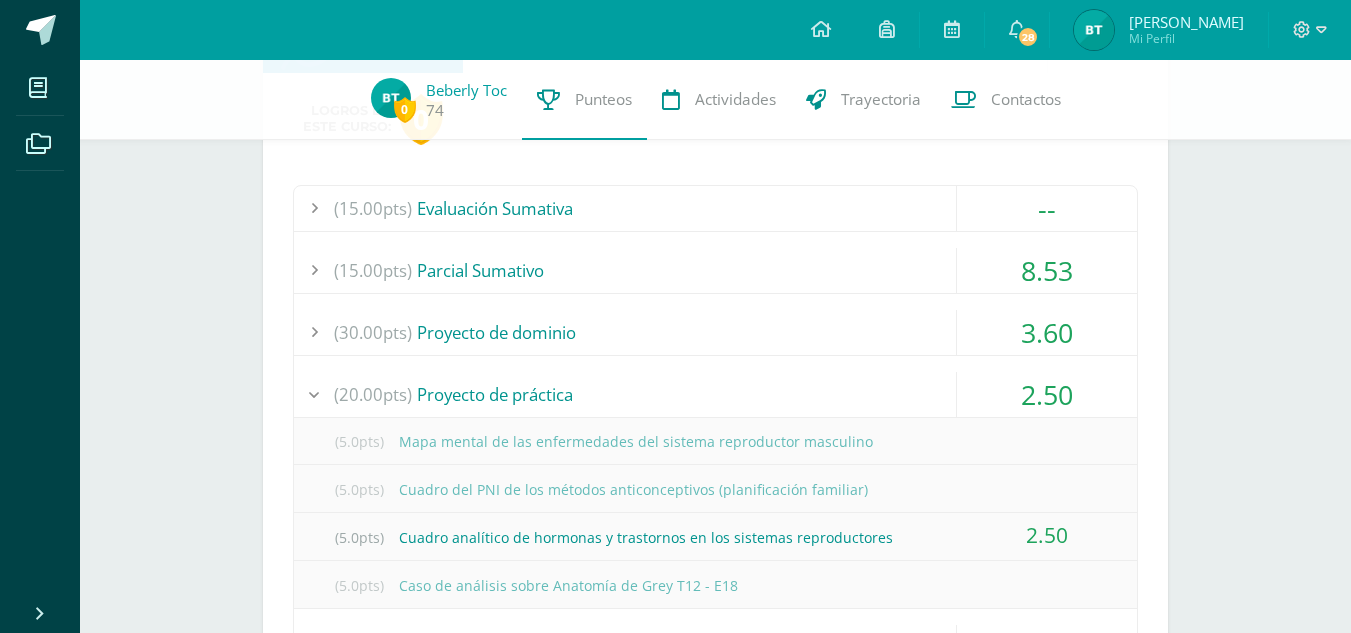 click on "(30.00pts)
Proyecto de dominio" at bounding box center [715, 332] 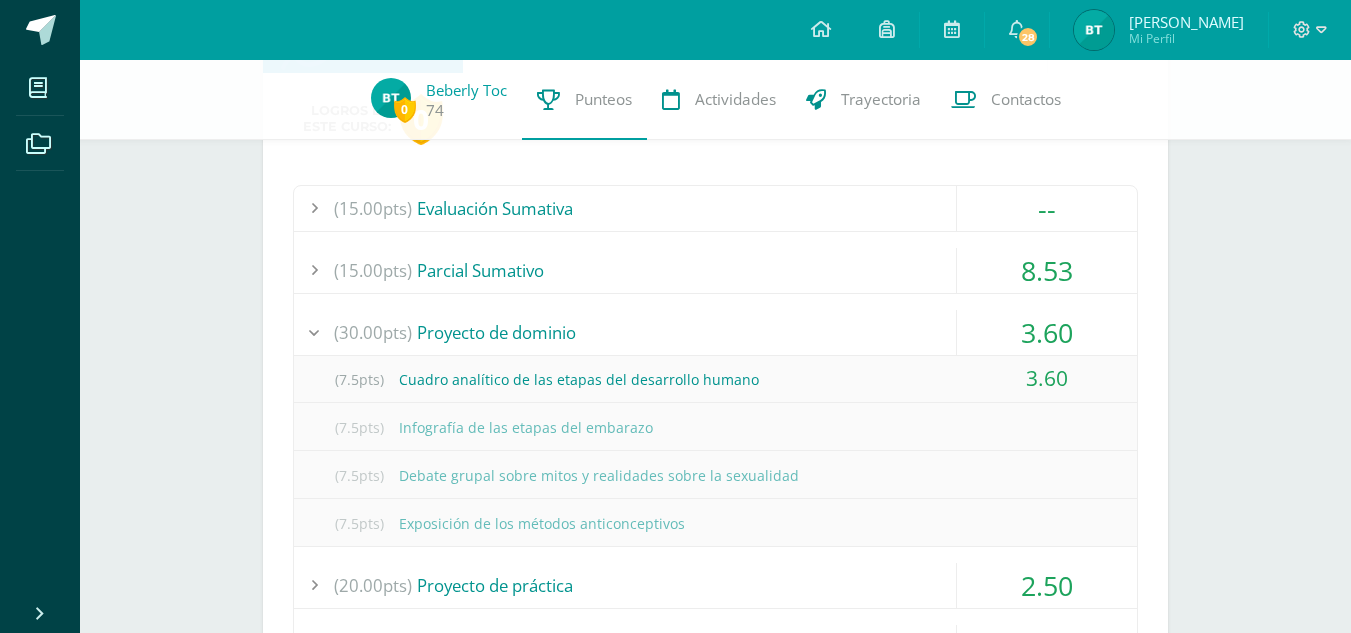 click on "(15.00pts)
[GEOGRAPHIC_DATA]" at bounding box center [715, 270] 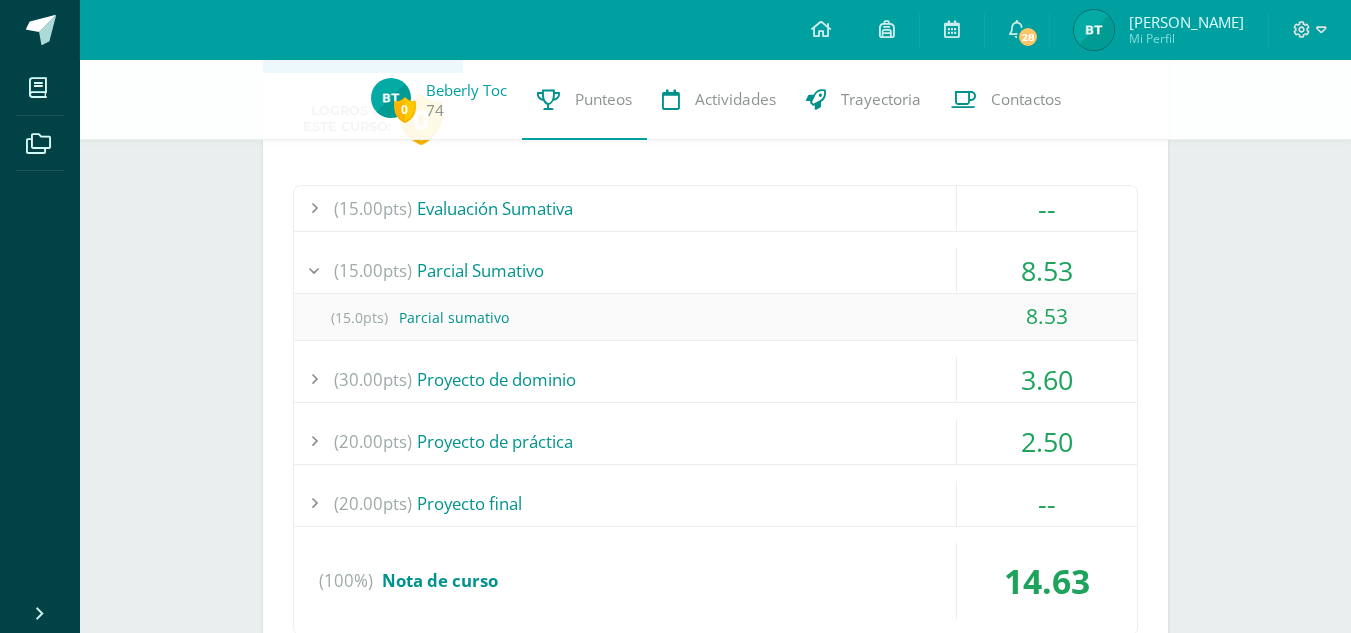 click on "(15.0pts)  Parcial sumativo" at bounding box center [715, 317] 